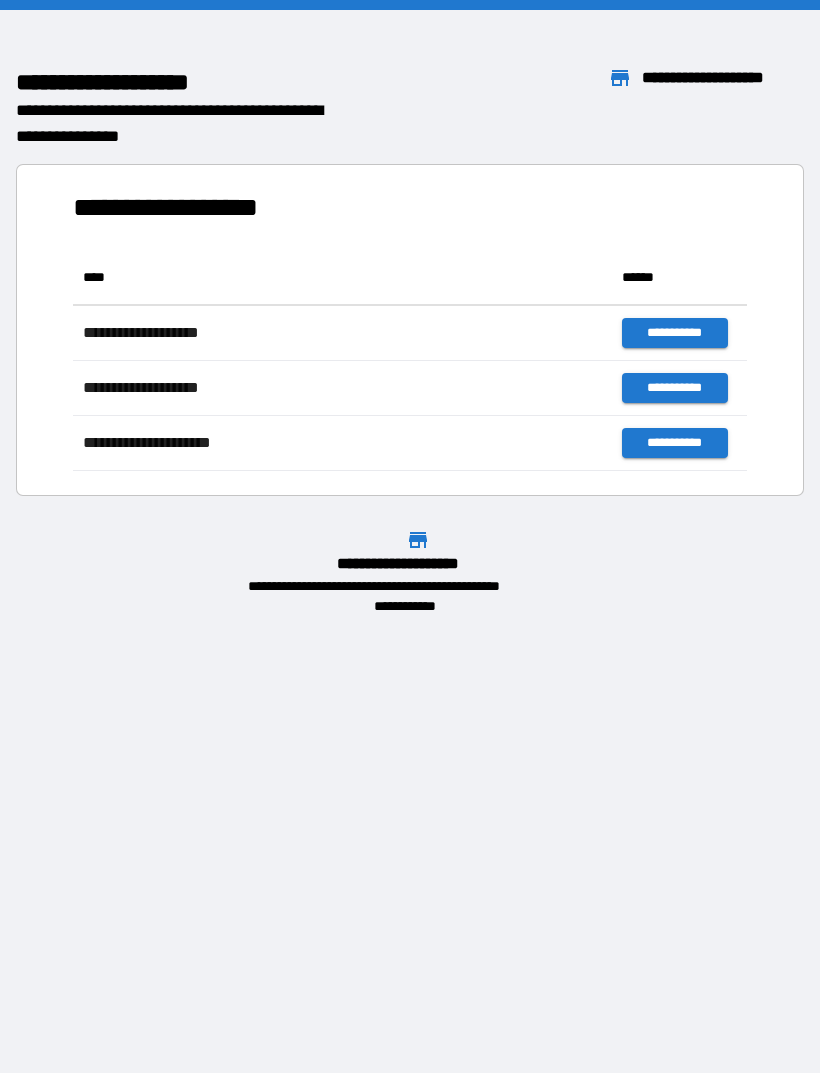 scroll, scrollTop: 0, scrollLeft: 0, axis: both 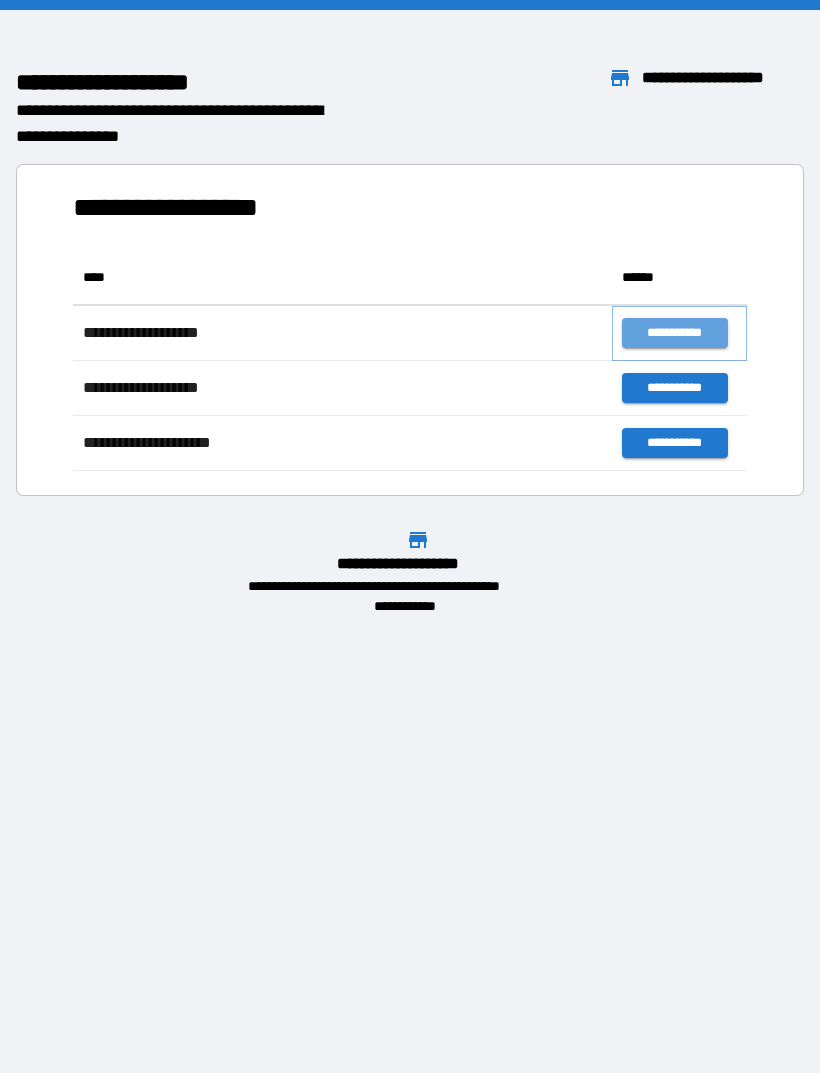 click on "**********" at bounding box center [674, 333] 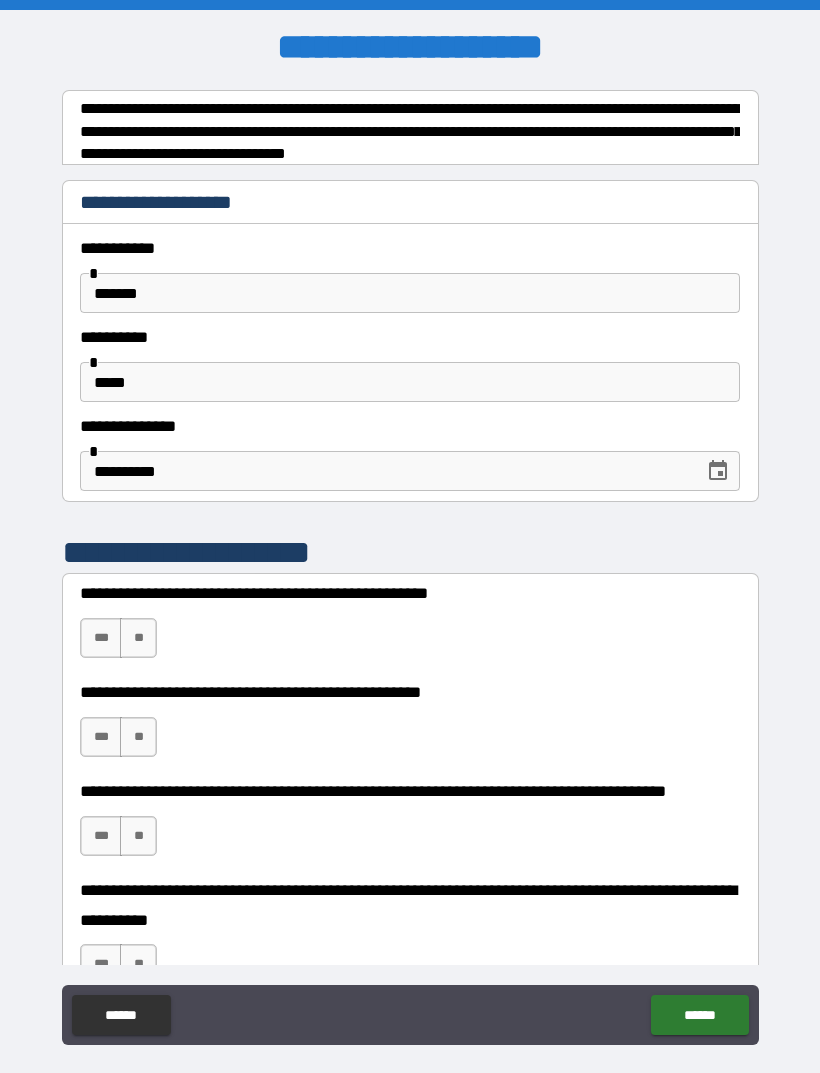 click on "**" at bounding box center [138, 638] 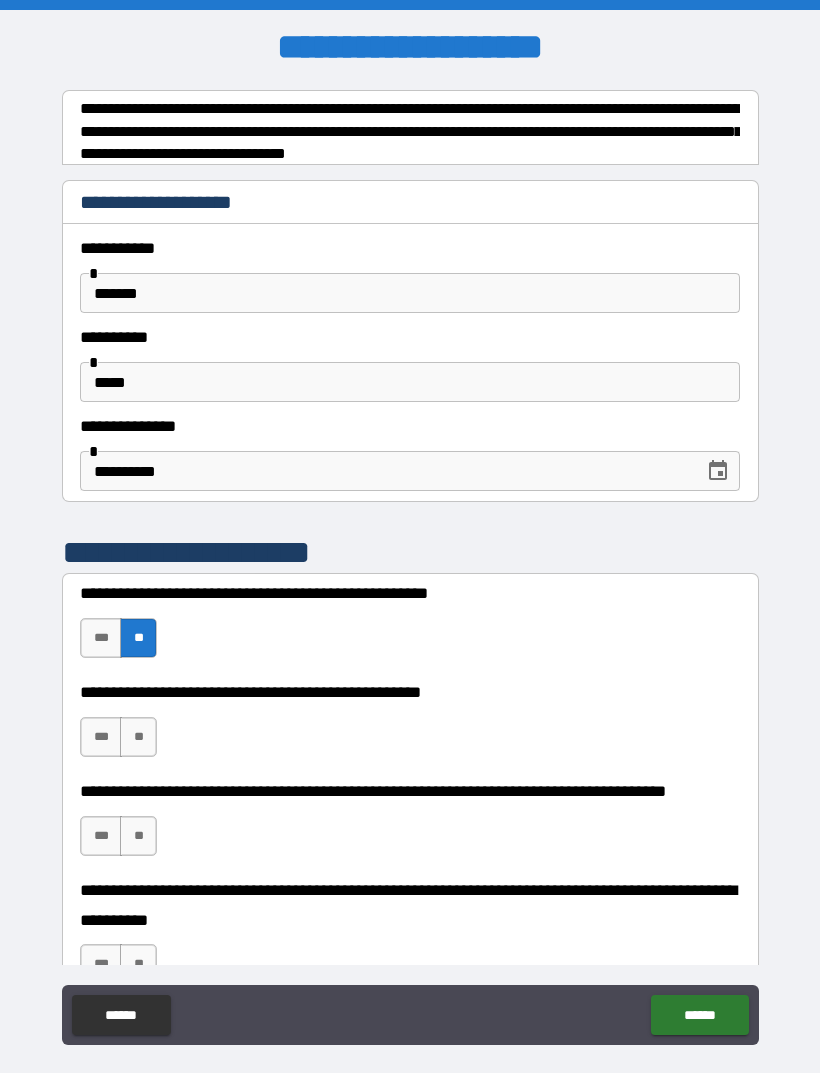 click on "**" at bounding box center [138, 737] 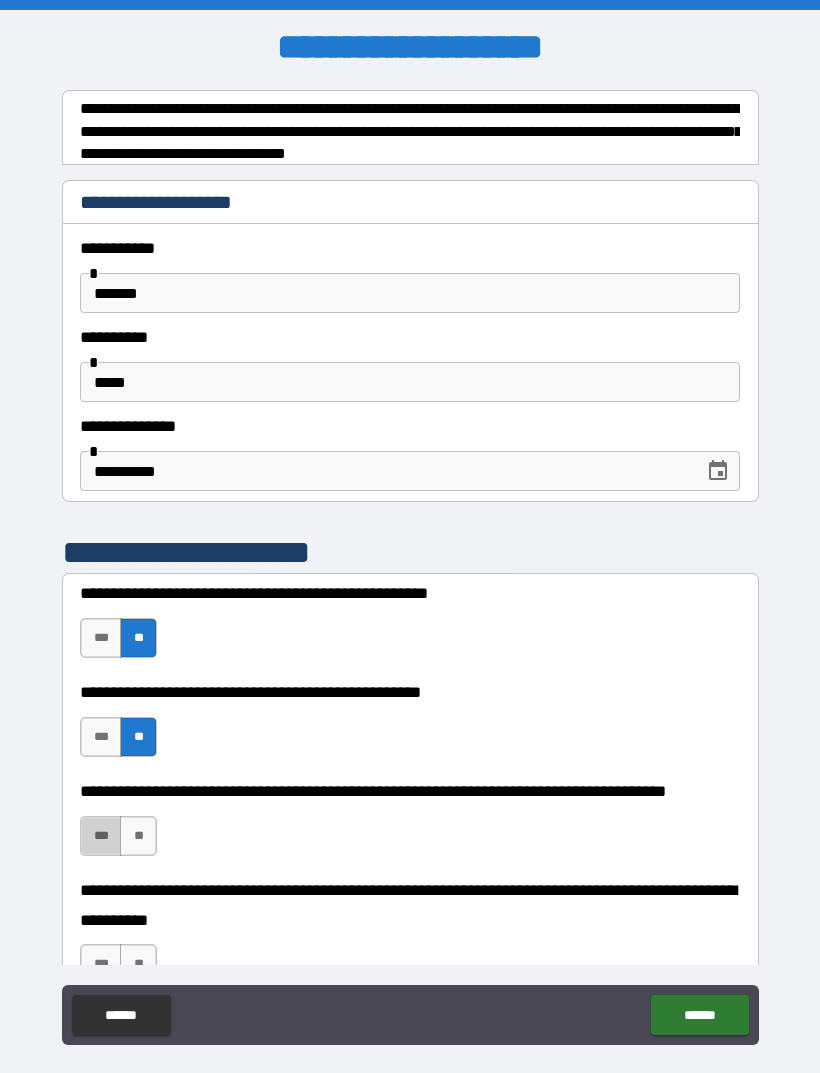click on "***" at bounding box center (101, 836) 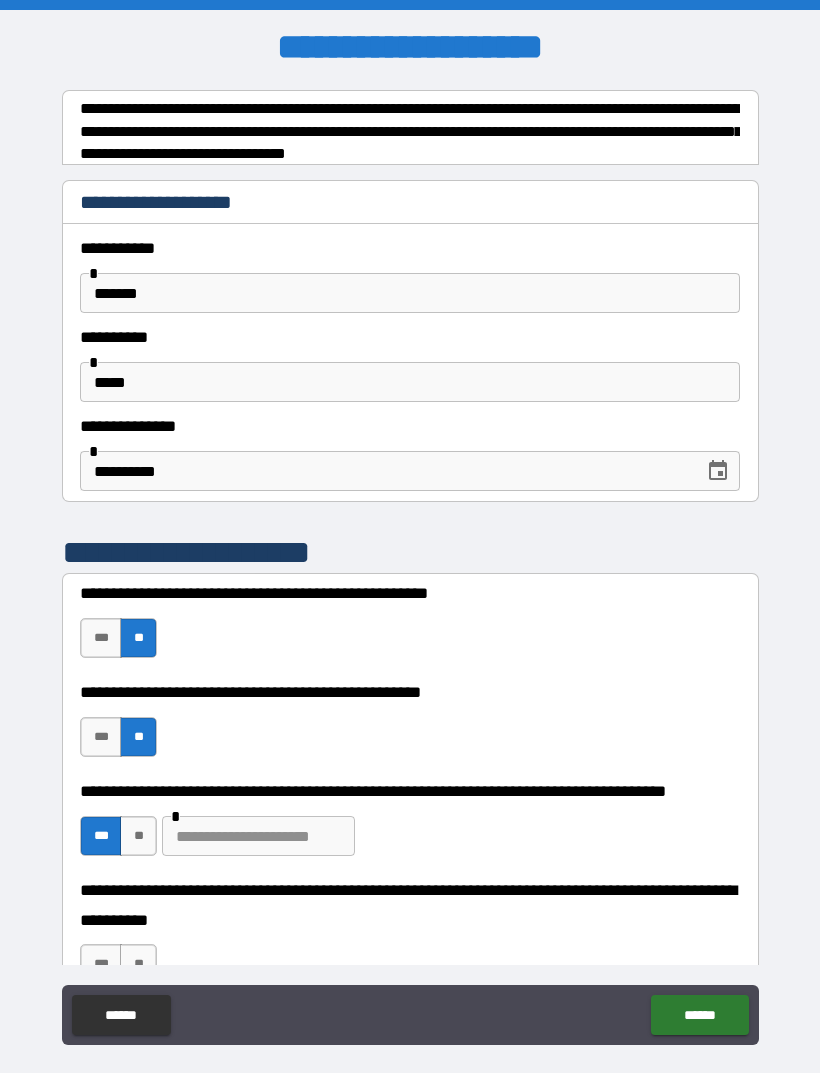 click at bounding box center [258, 836] 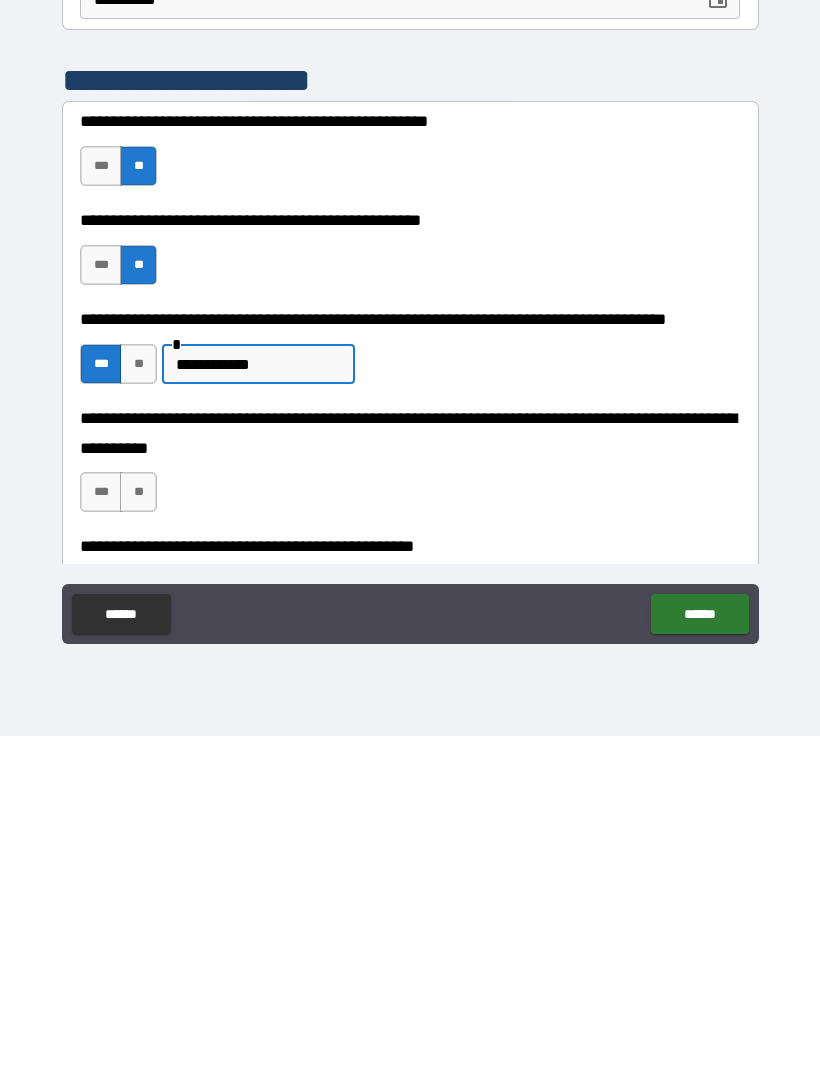 scroll, scrollTop: 78, scrollLeft: 0, axis: vertical 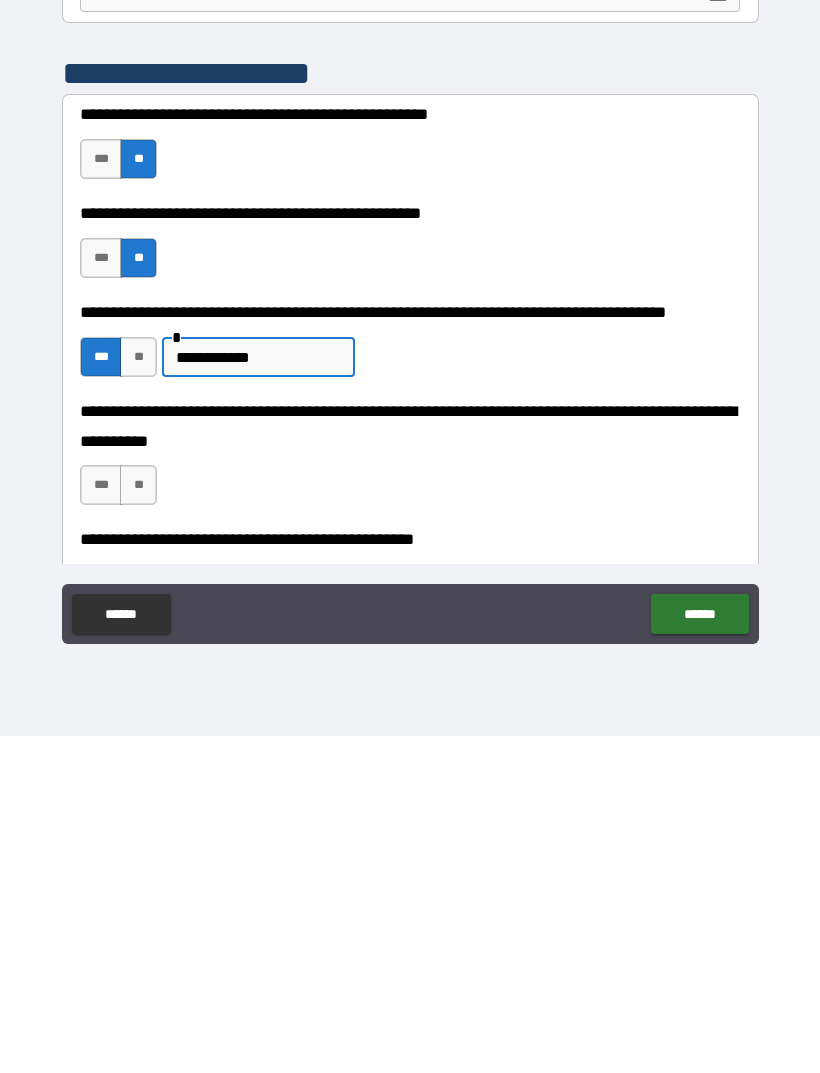 type on "**********" 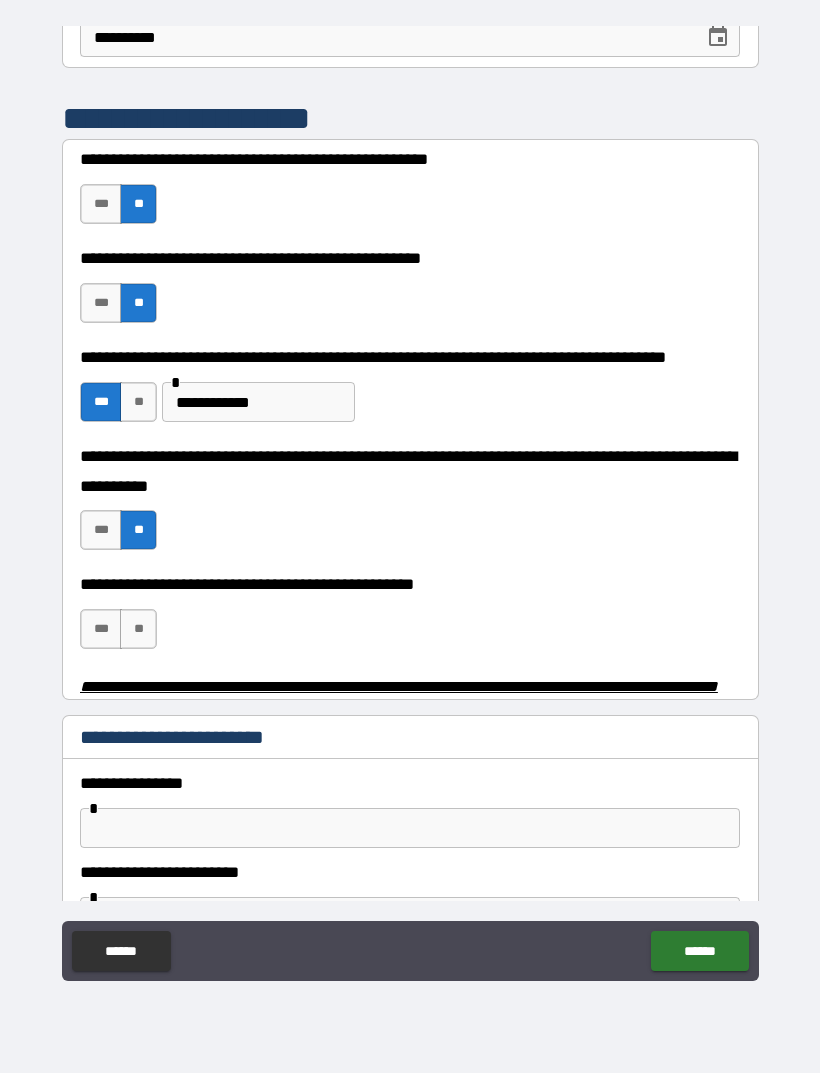 scroll, scrollTop: 371, scrollLeft: 0, axis: vertical 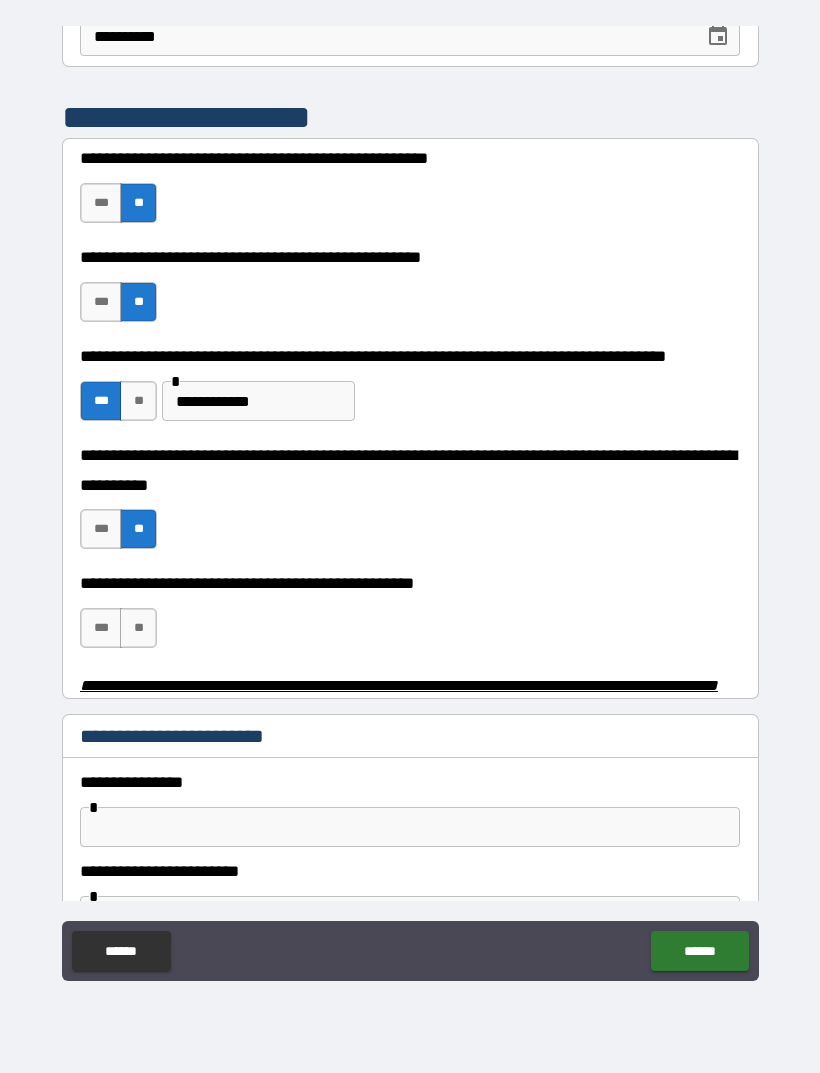 click on "***" at bounding box center (101, 628) 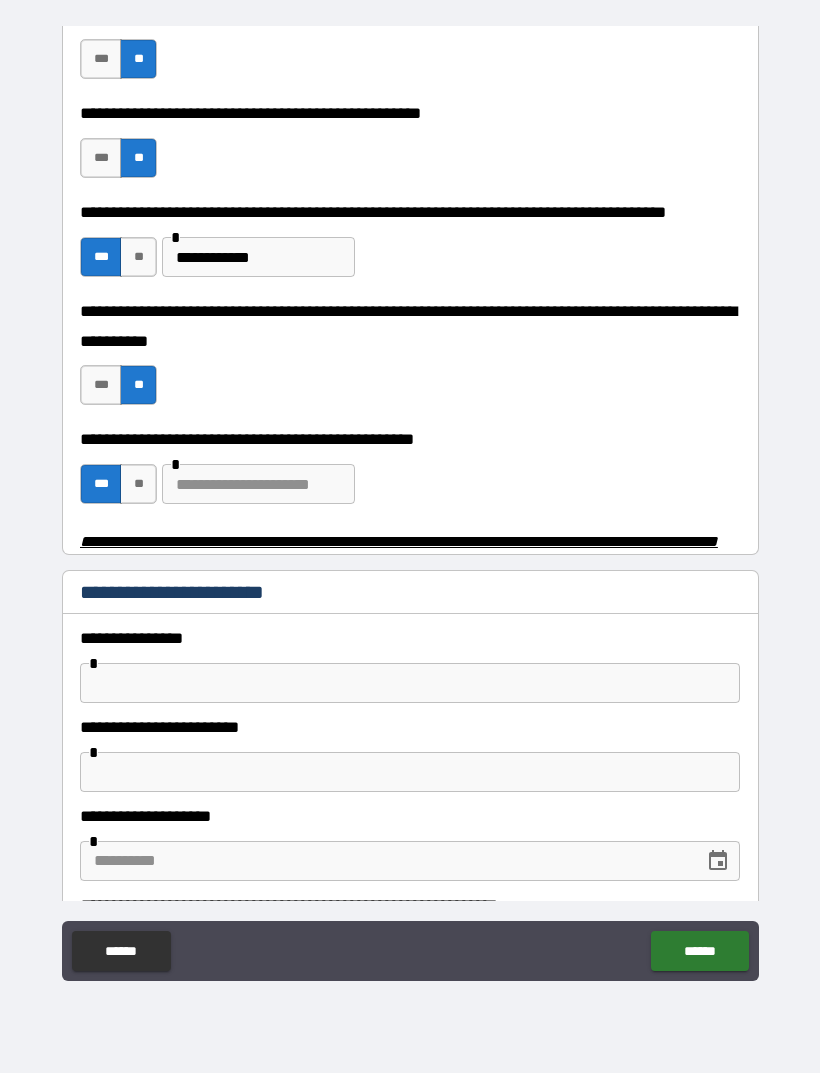 scroll, scrollTop: 514, scrollLeft: 0, axis: vertical 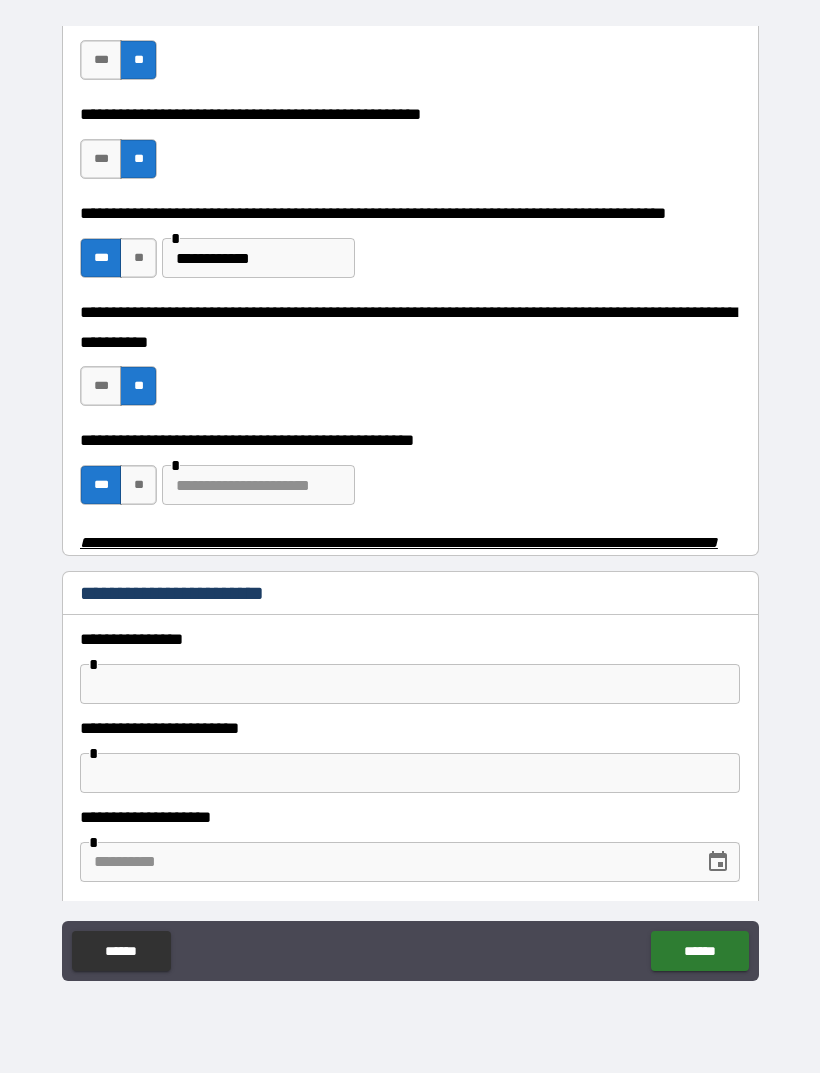 click on "**********" at bounding box center [410, 507] 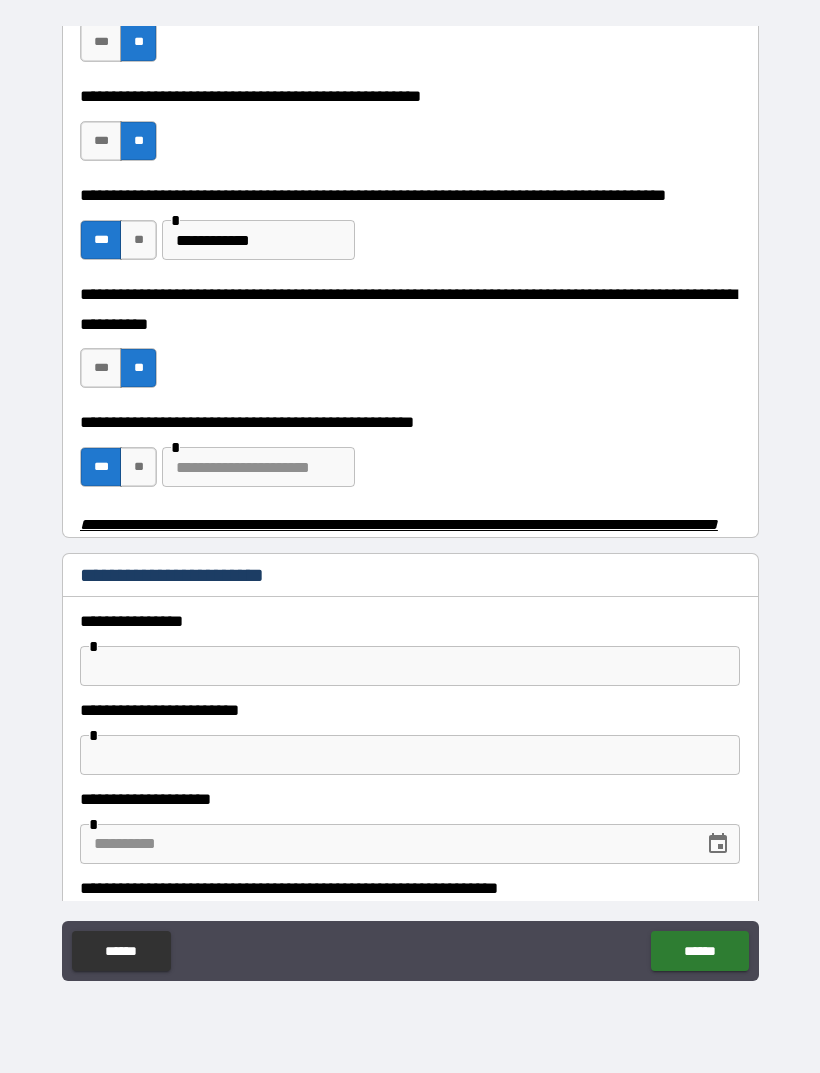 scroll, scrollTop: 552, scrollLeft: 0, axis: vertical 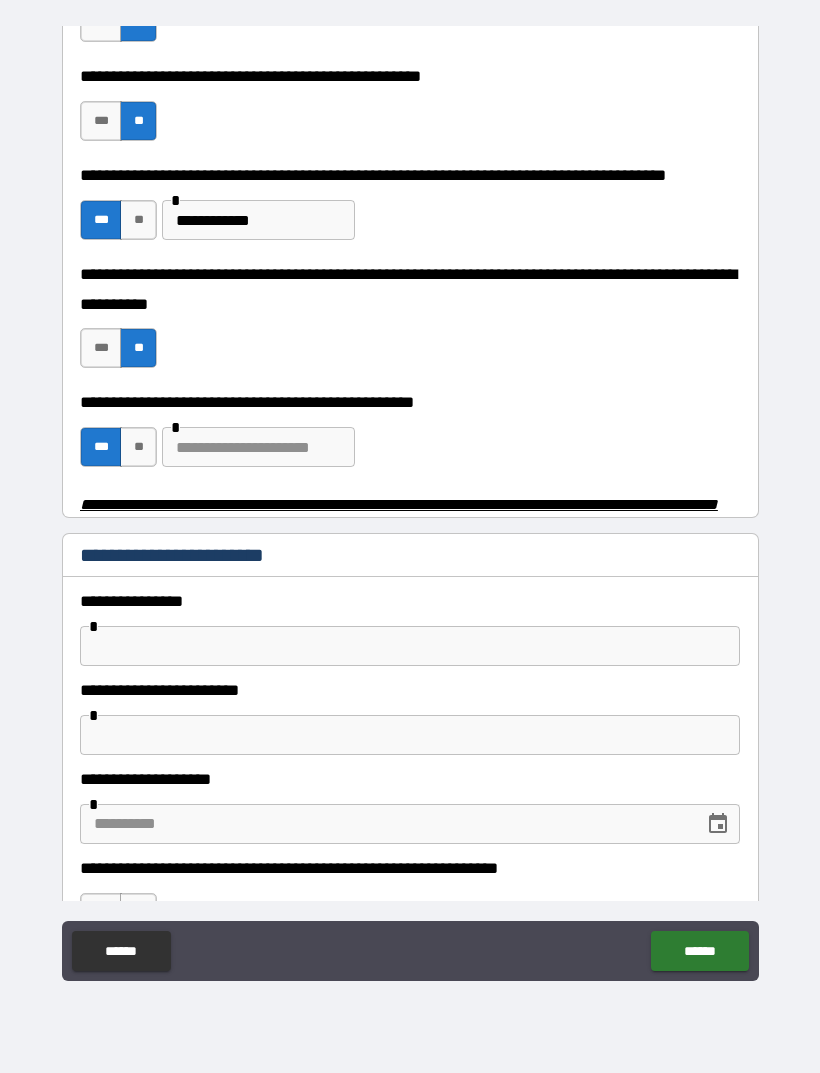 click at bounding box center (410, 646) 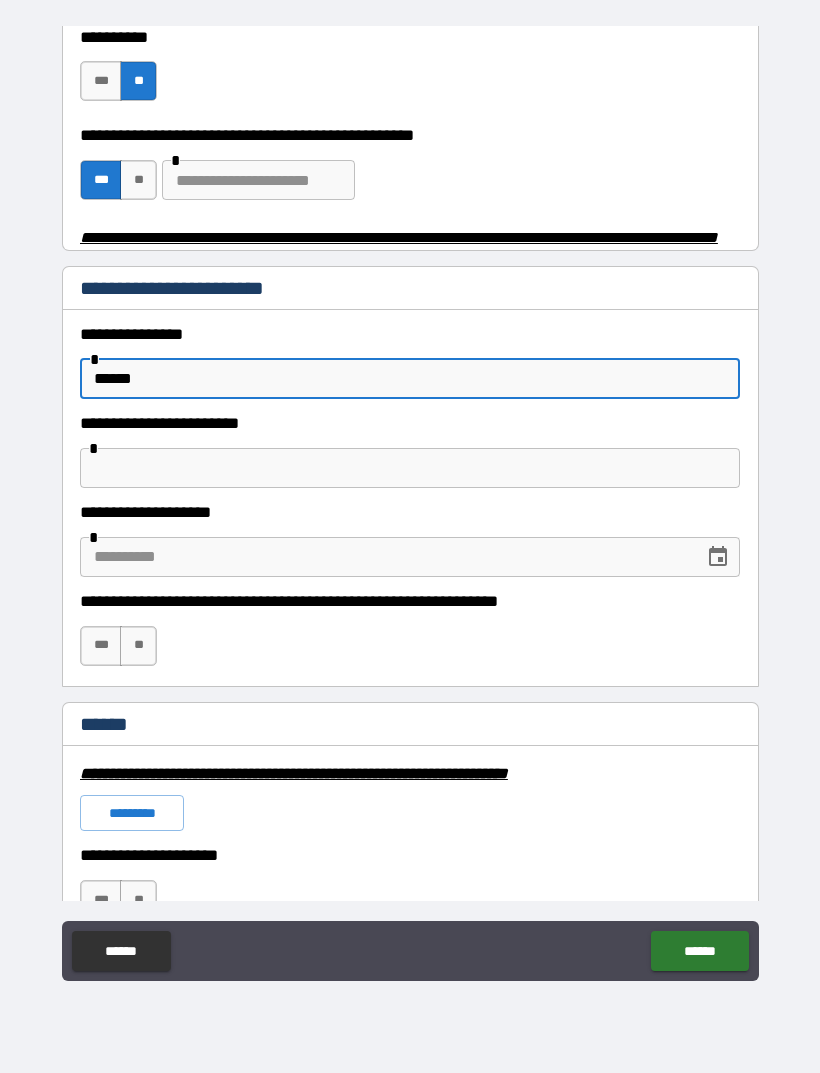 scroll, scrollTop: 846, scrollLeft: 0, axis: vertical 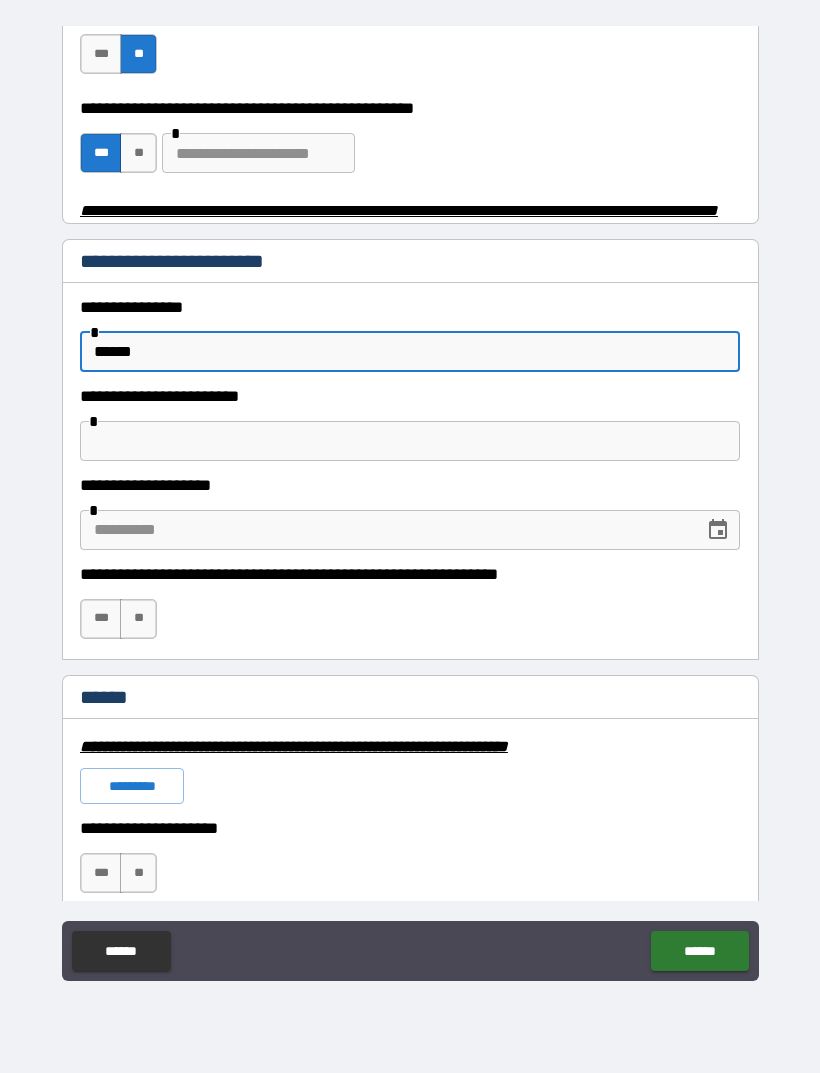 type on "******" 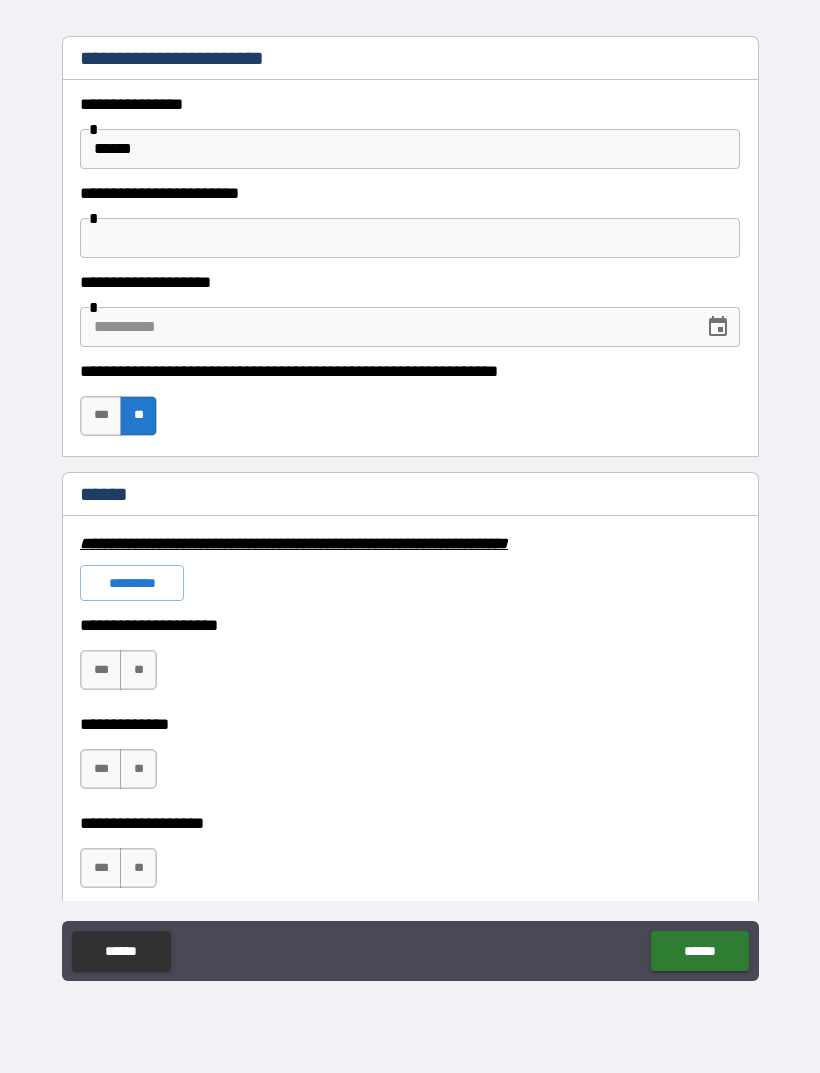 scroll, scrollTop: 1048, scrollLeft: 0, axis: vertical 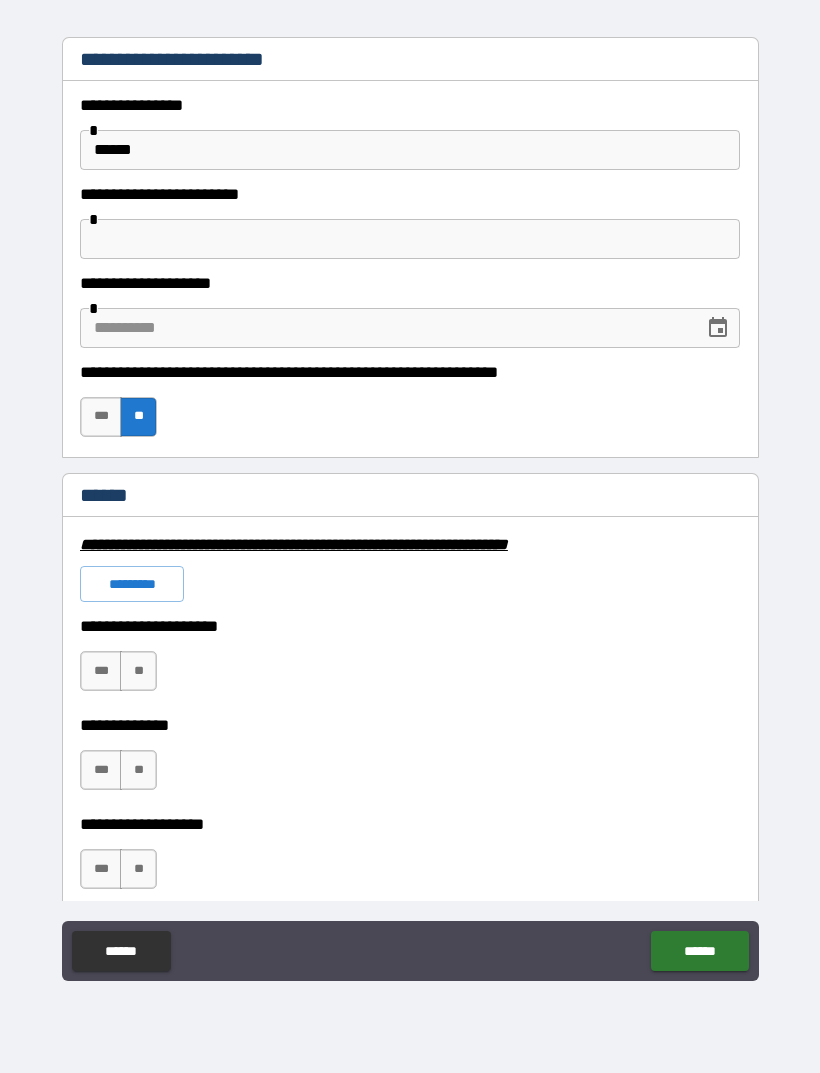 click on "**********" at bounding box center (410, 507) 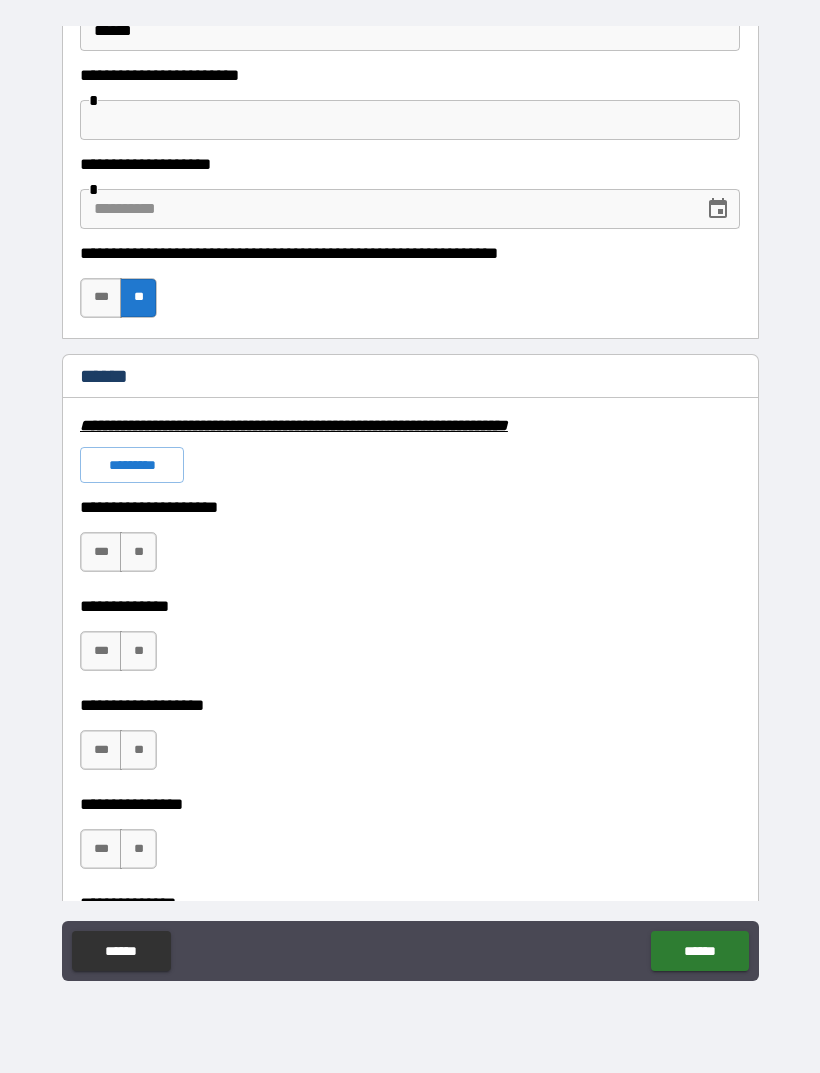 scroll, scrollTop: 1172, scrollLeft: 0, axis: vertical 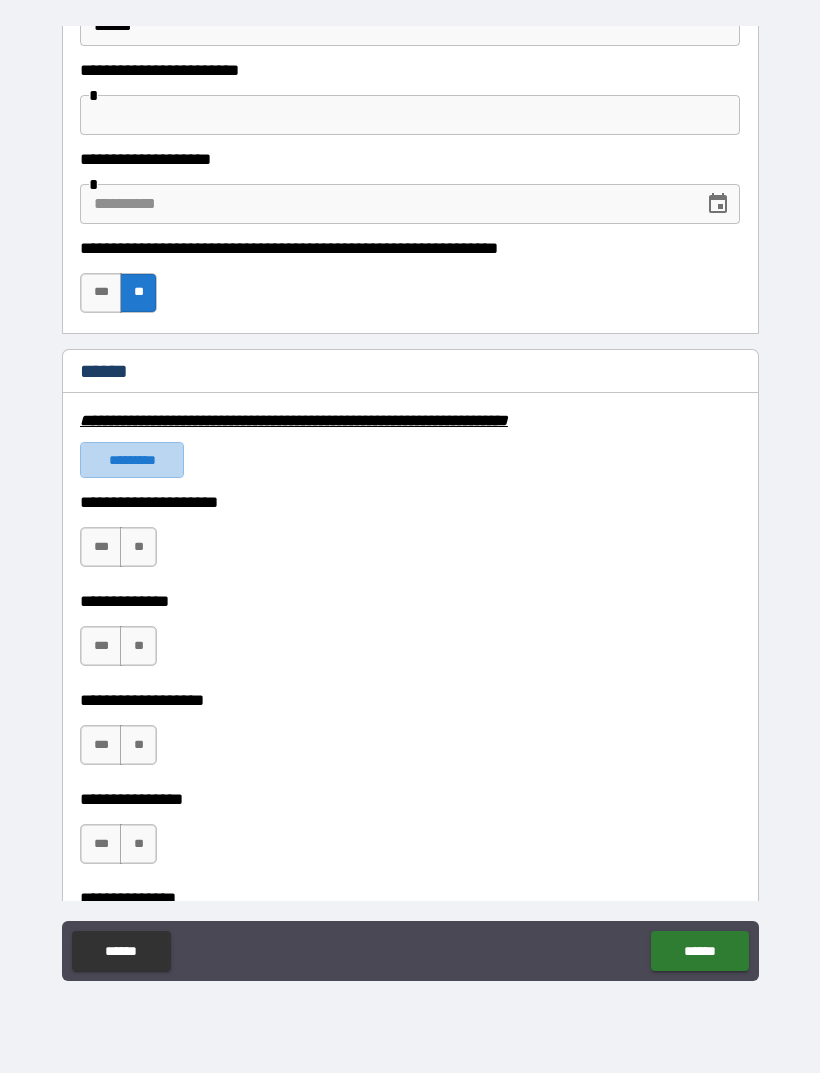 click on "*********" at bounding box center (132, 460) 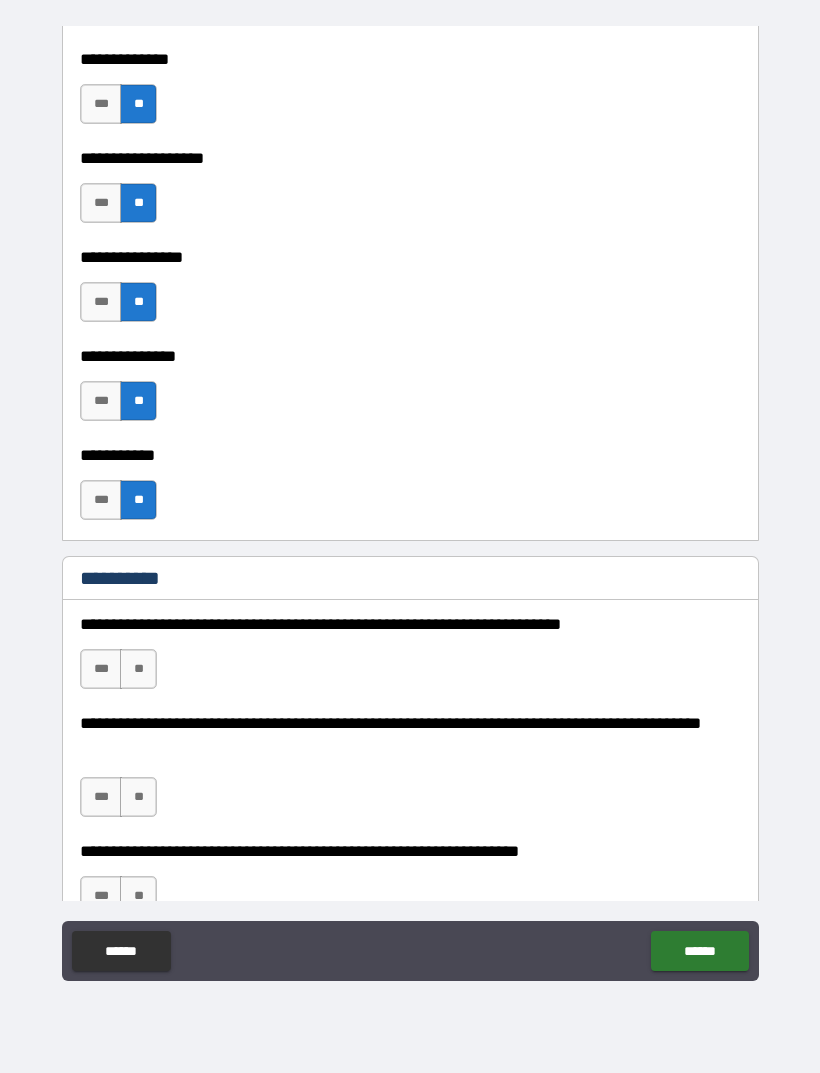 scroll, scrollTop: 1713, scrollLeft: 0, axis: vertical 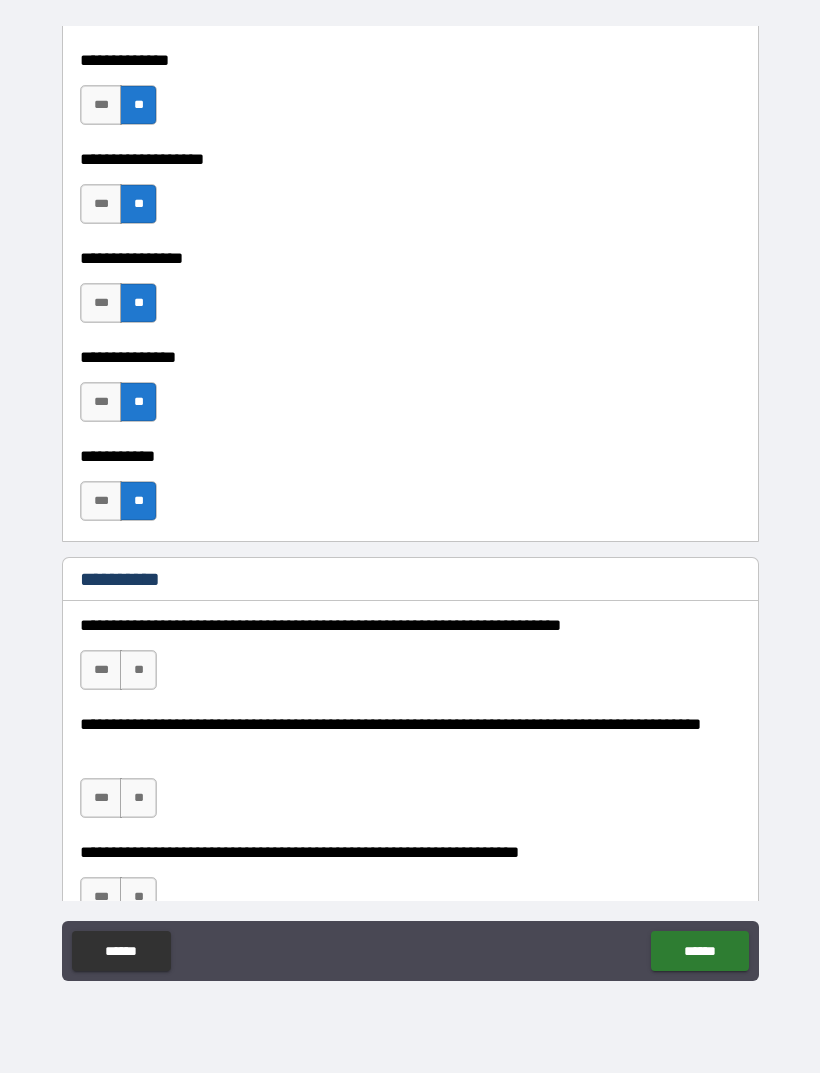 click on "**" at bounding box center (138, 670) 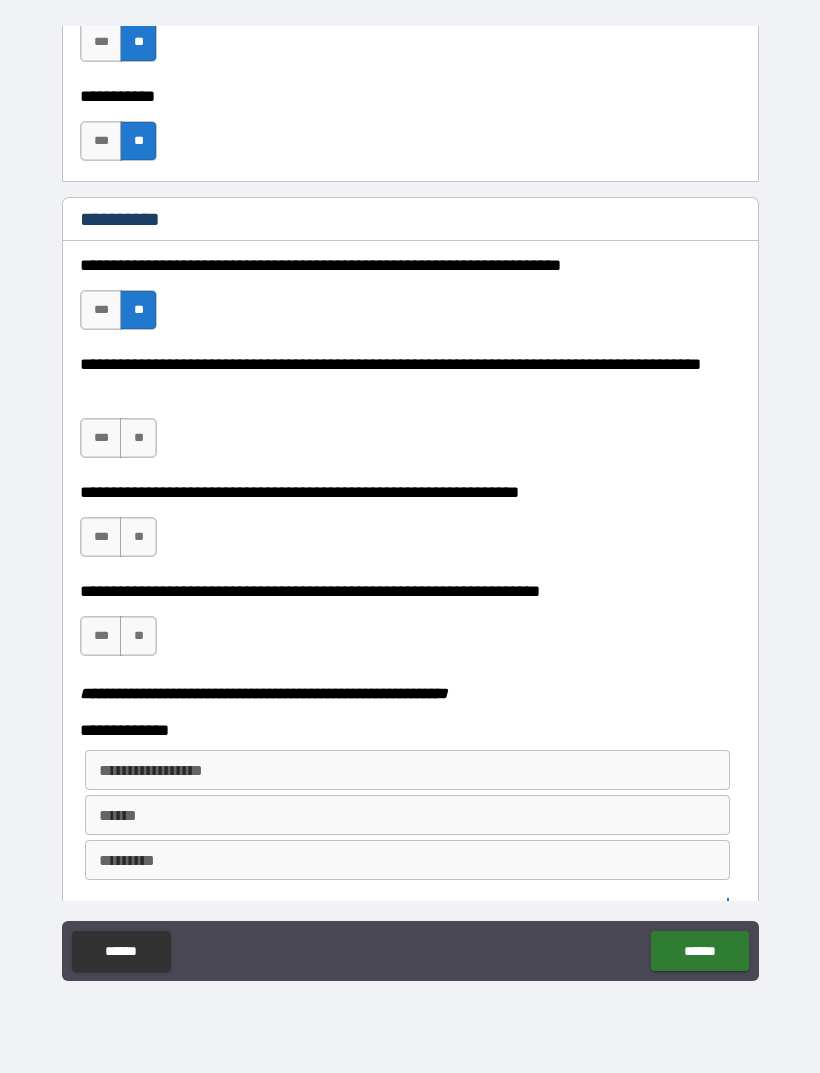 click on "**********" at bounding box center [410, 507] 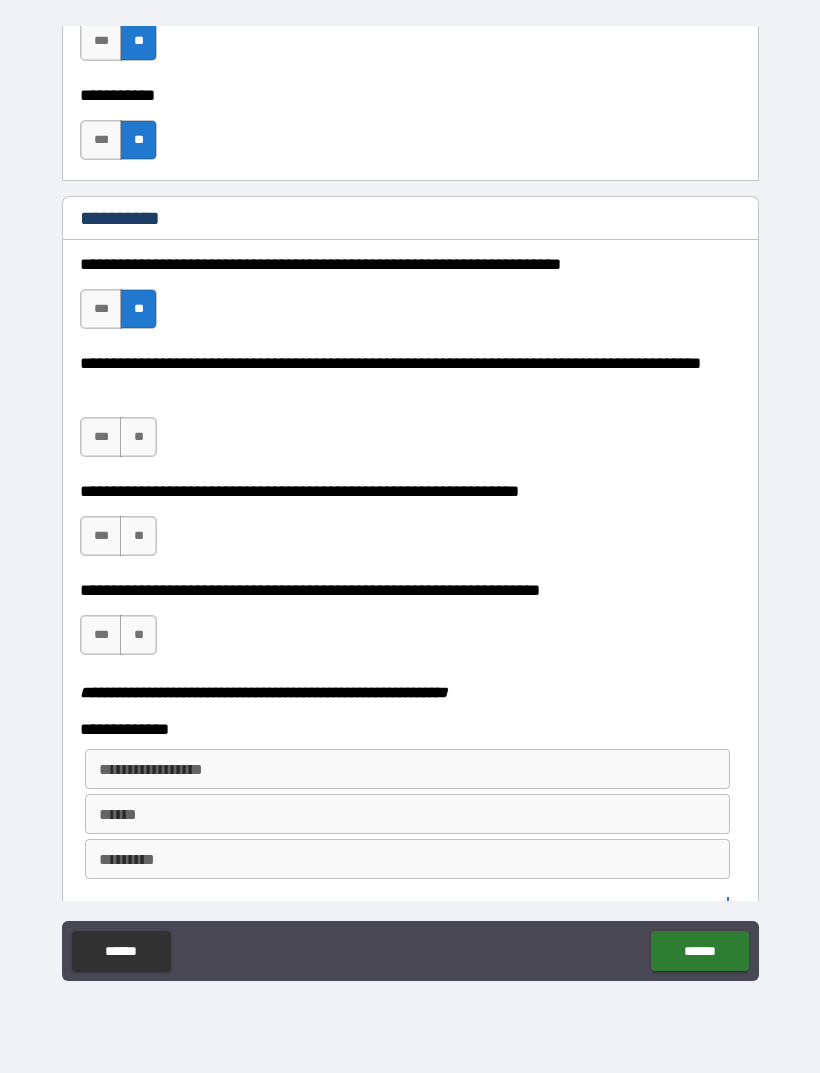 scroll, scrollTop: 63, scrollLeft: 0, axis: vertical 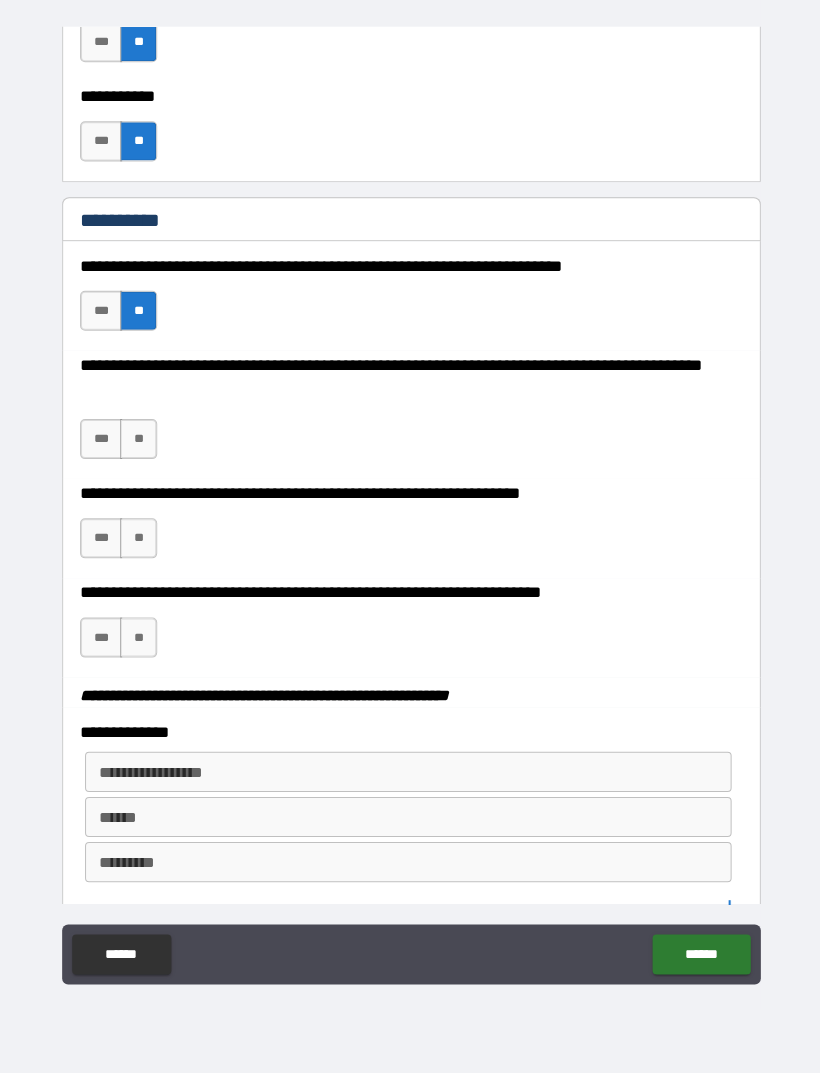 click on "**" at bounding box center (138, 537) 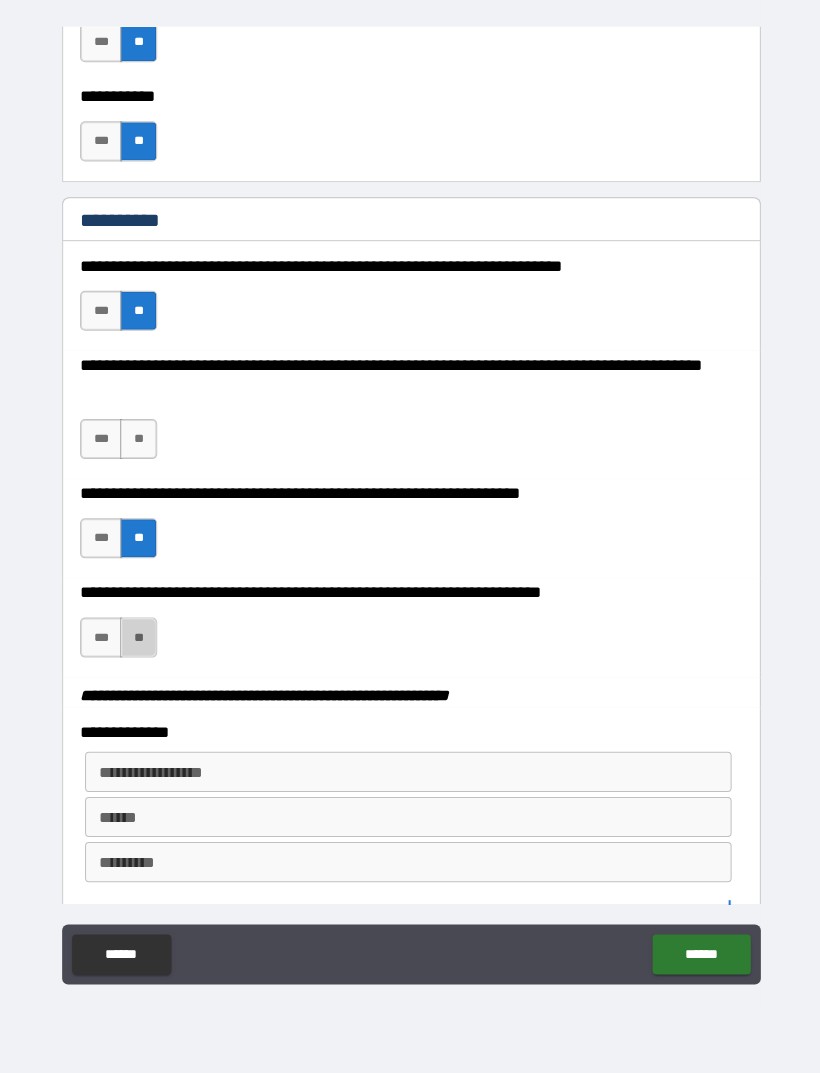 click on "**" at bounding box center [138, 636] 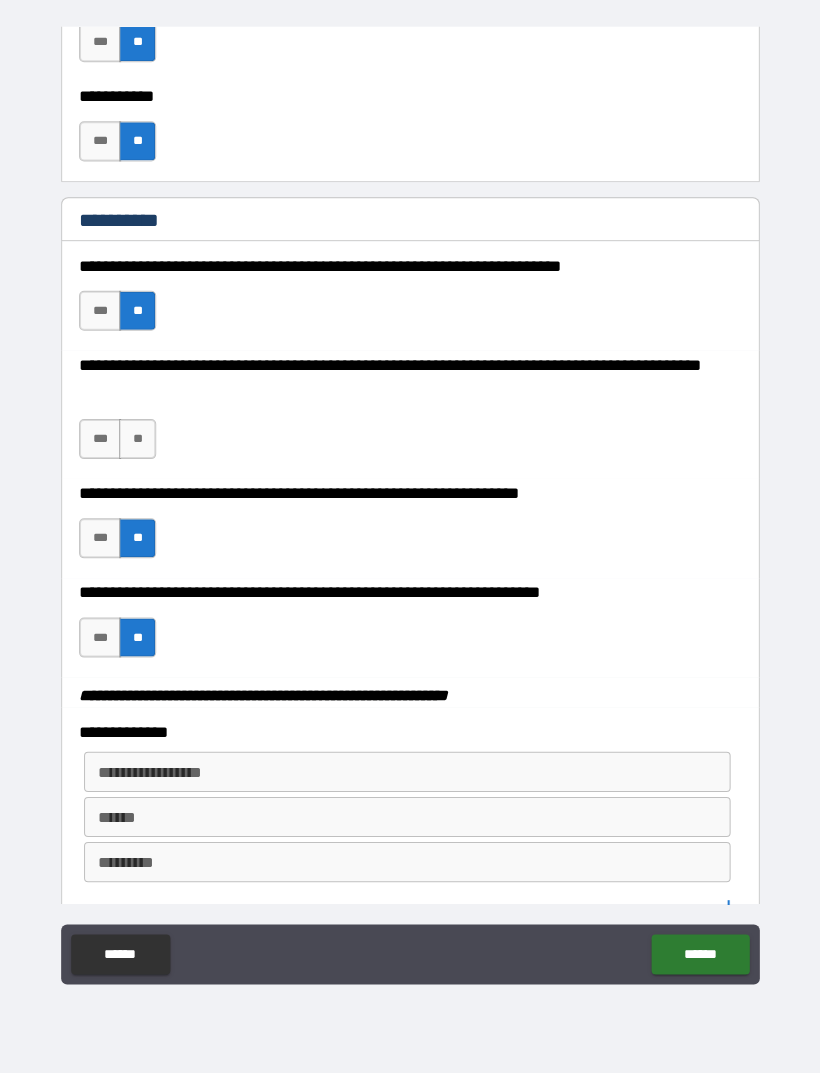 scroll, scrollTop: 64, scrollLeft: 0, axis: vertical 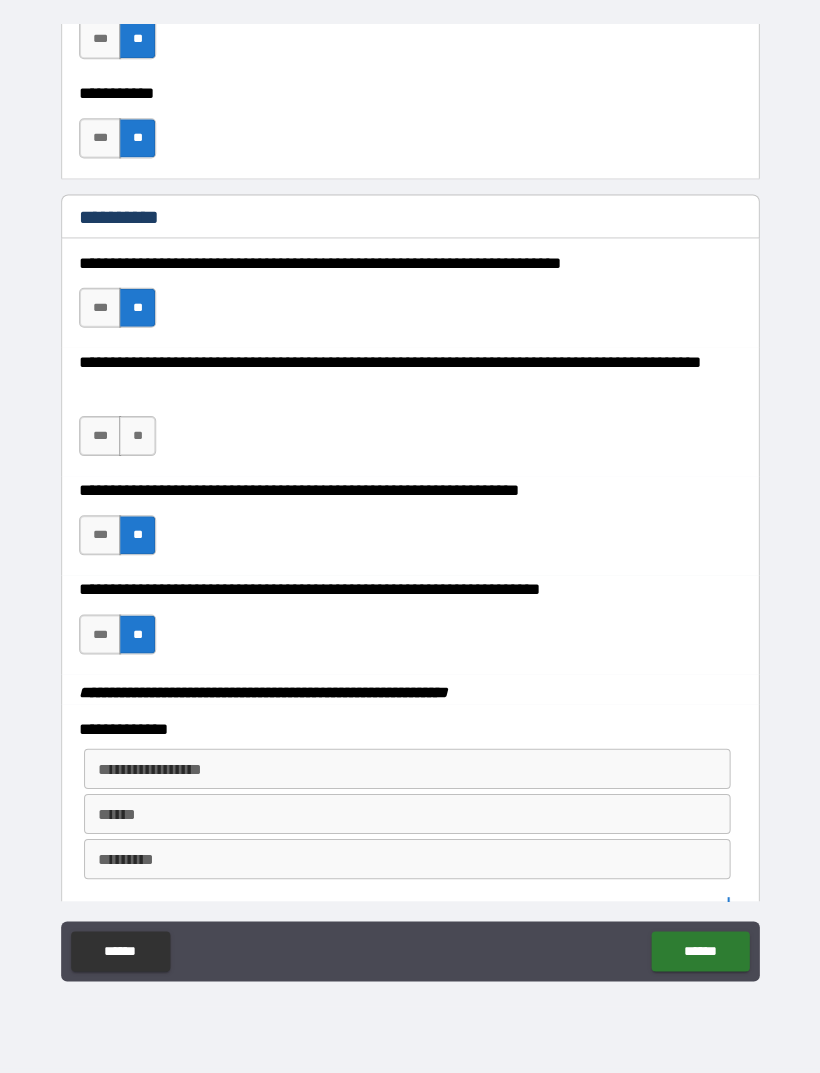click on "******" at bounding box center [699, 951] 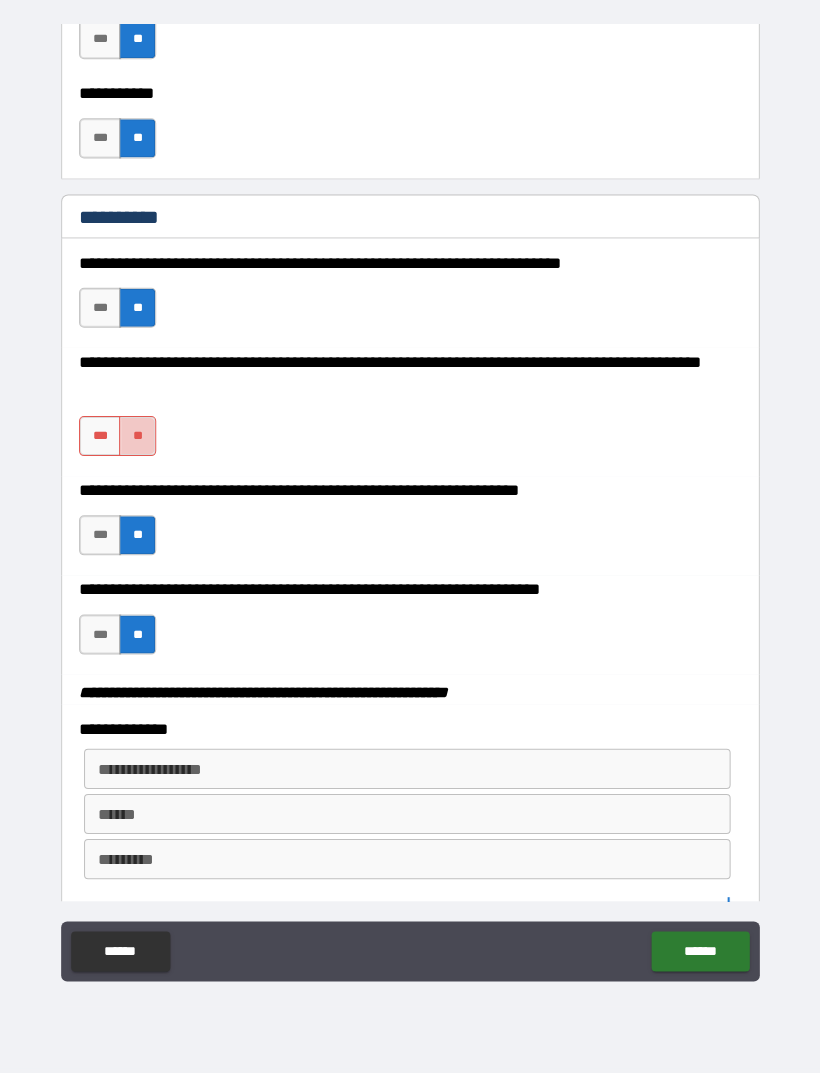 click on "**" at bounding box center [138, 437] 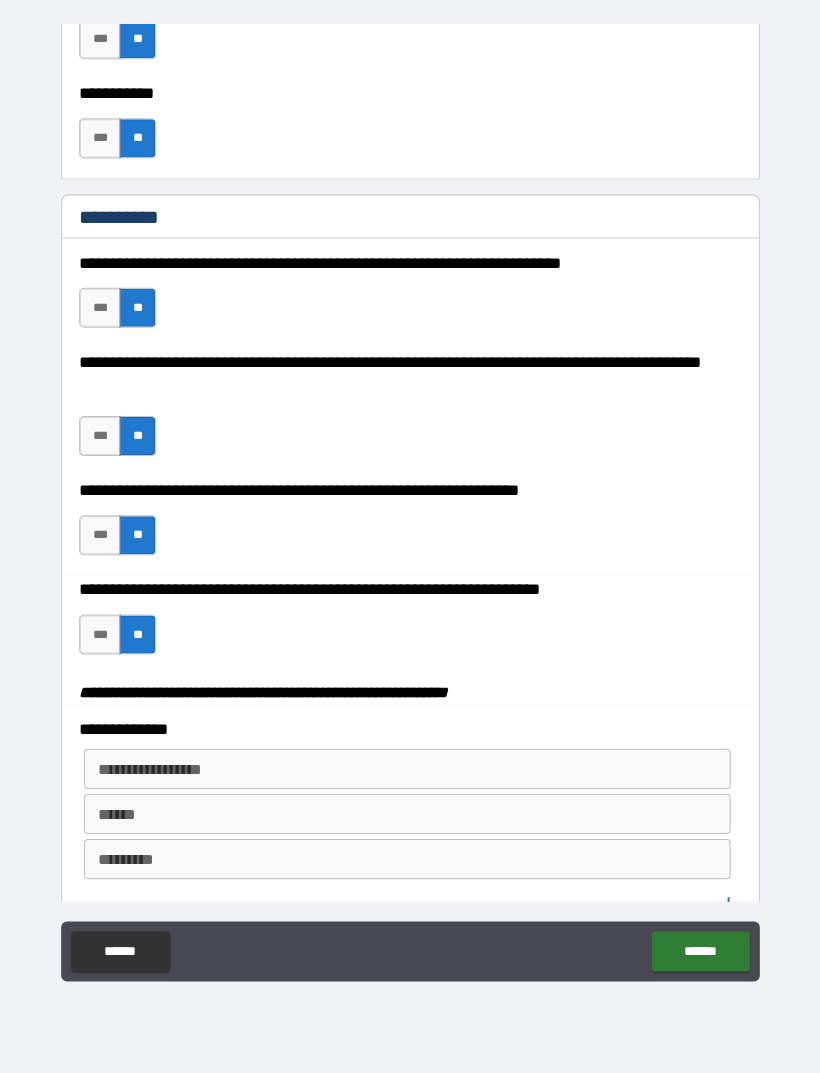 click on "******" at bounding box center [699, 951] 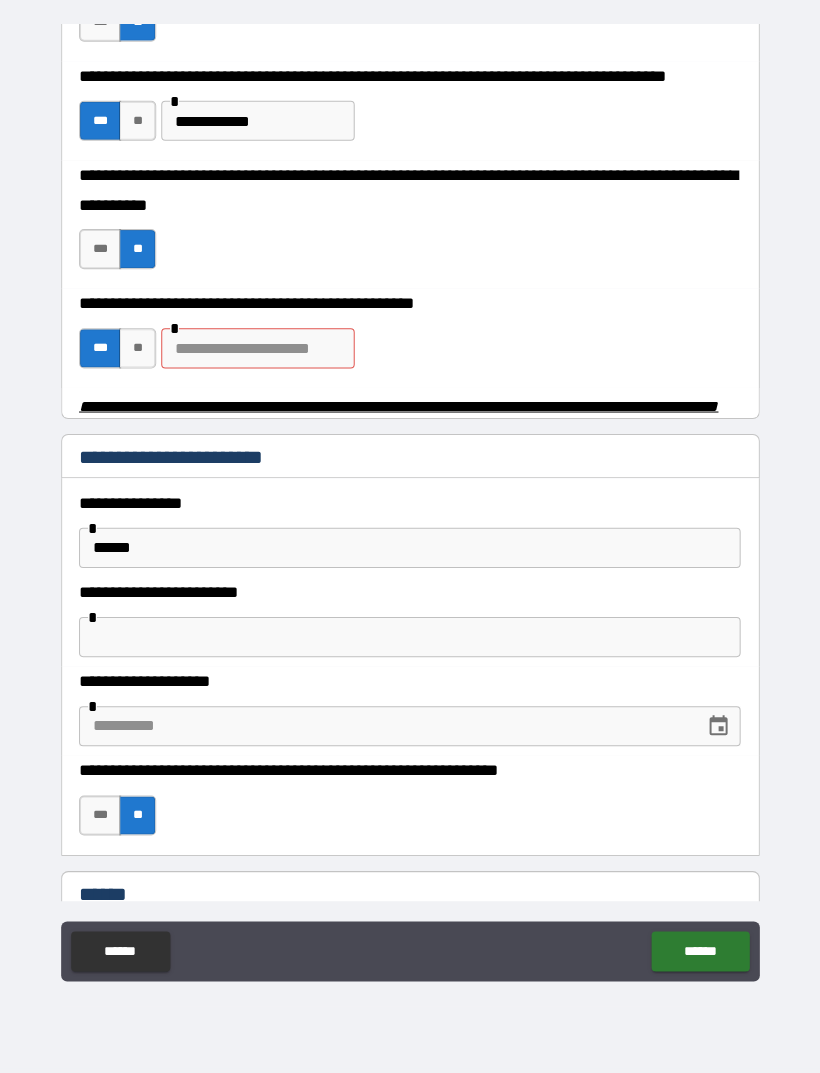 scroll, scrollTop: 648, scrollLeft: 0, axis: vertical 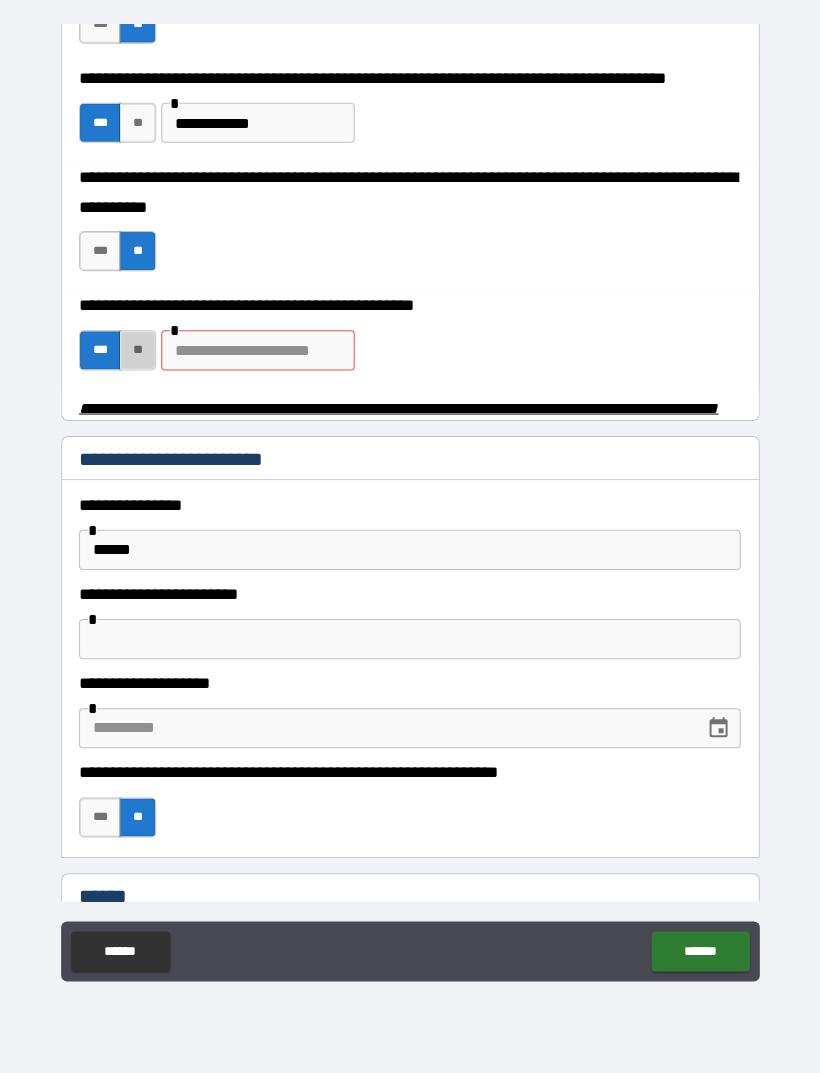 click on "**" at bounding box center [138, 351] 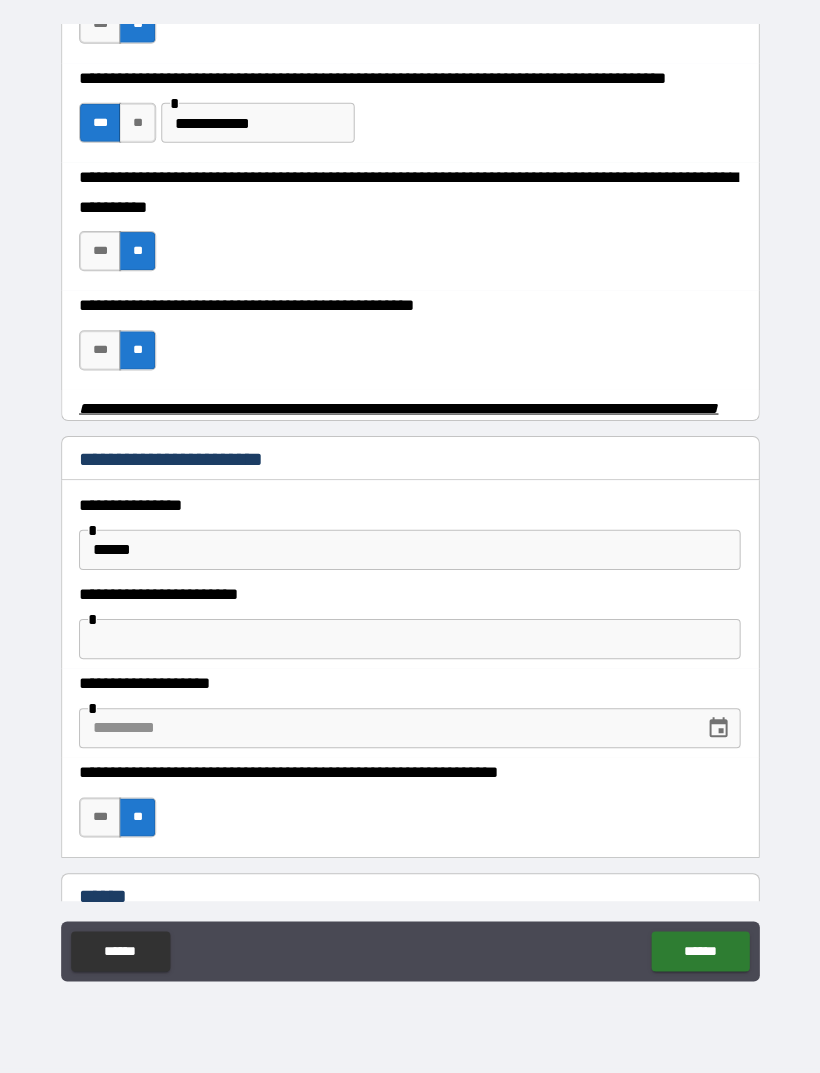 click on "******" at bounding box center [699, 951] 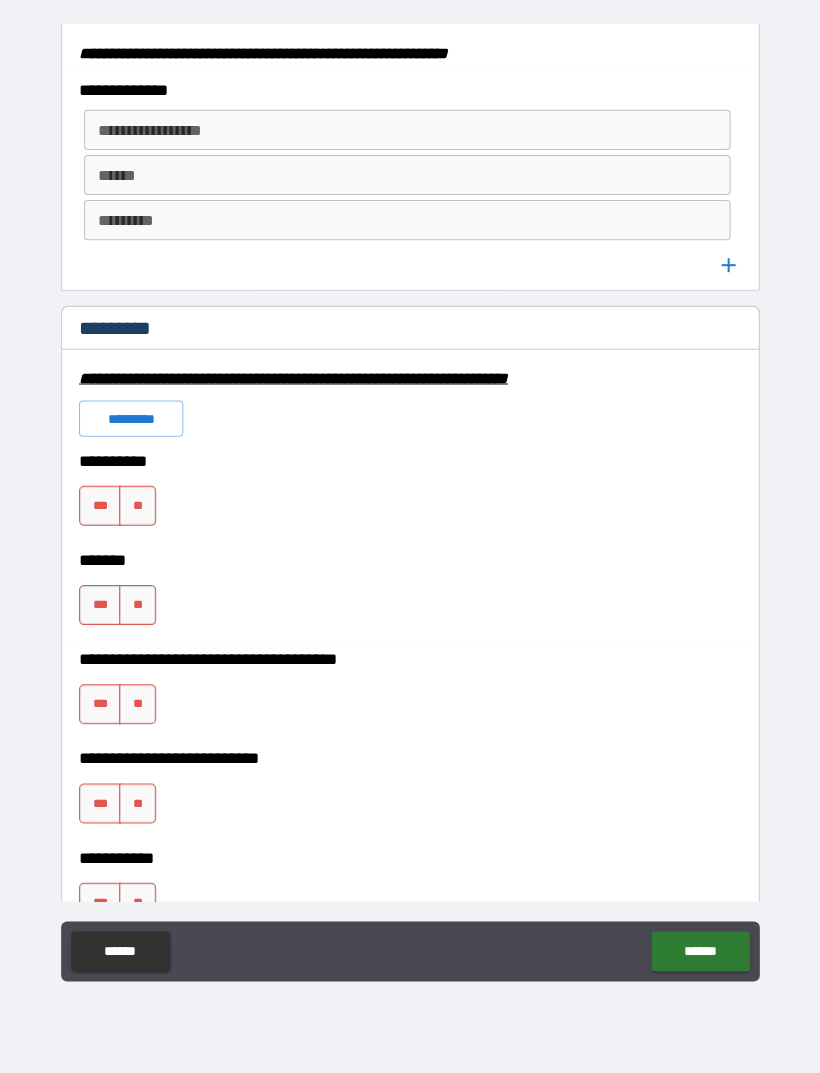 scroll, scrollTop: 2707, scrollLeft: 0, axis: vertical 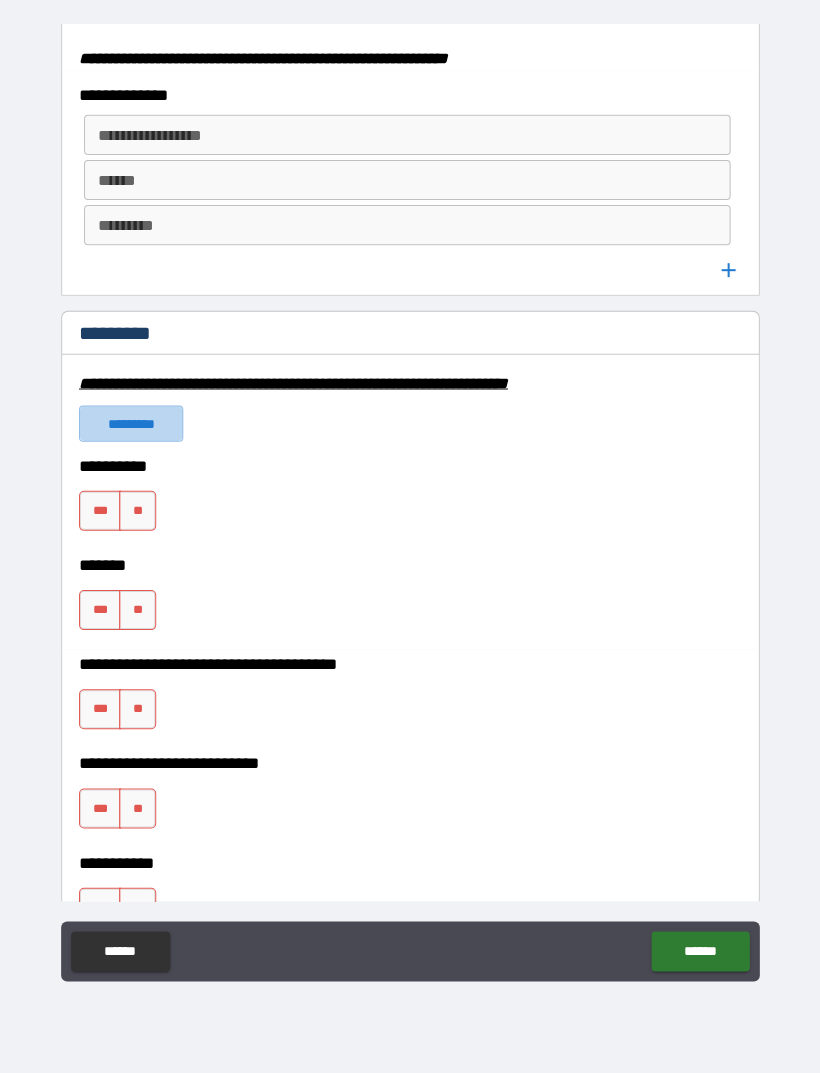 click on "*********" at bounding box center [132, 424] 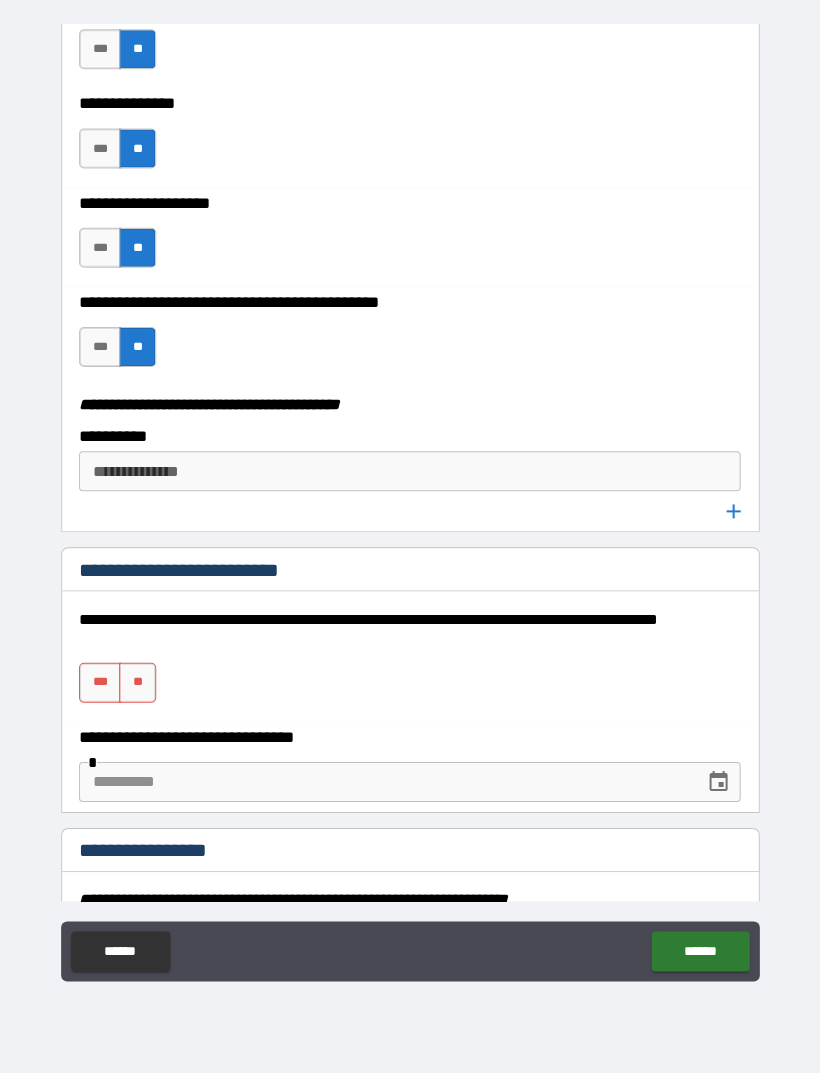 scroll, scrollTop: 3753, scrollLeft: 0, axis: vertical 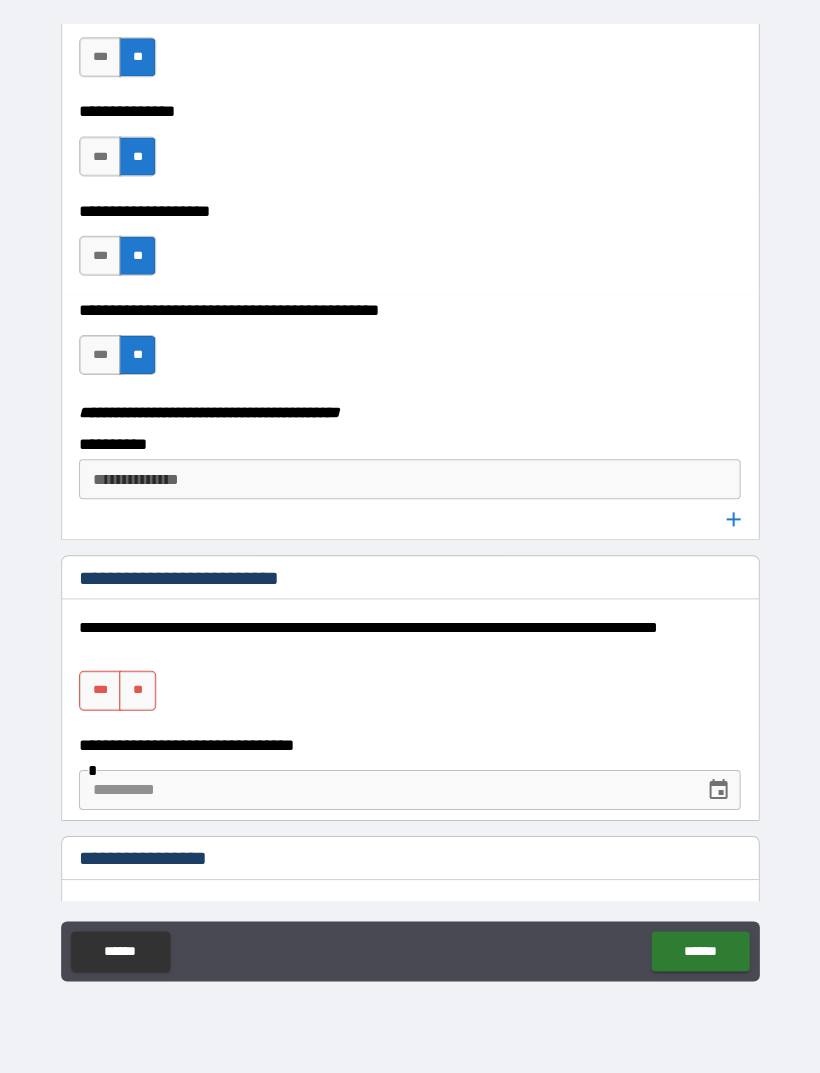 click on "**" at bounding box center [138, 691] 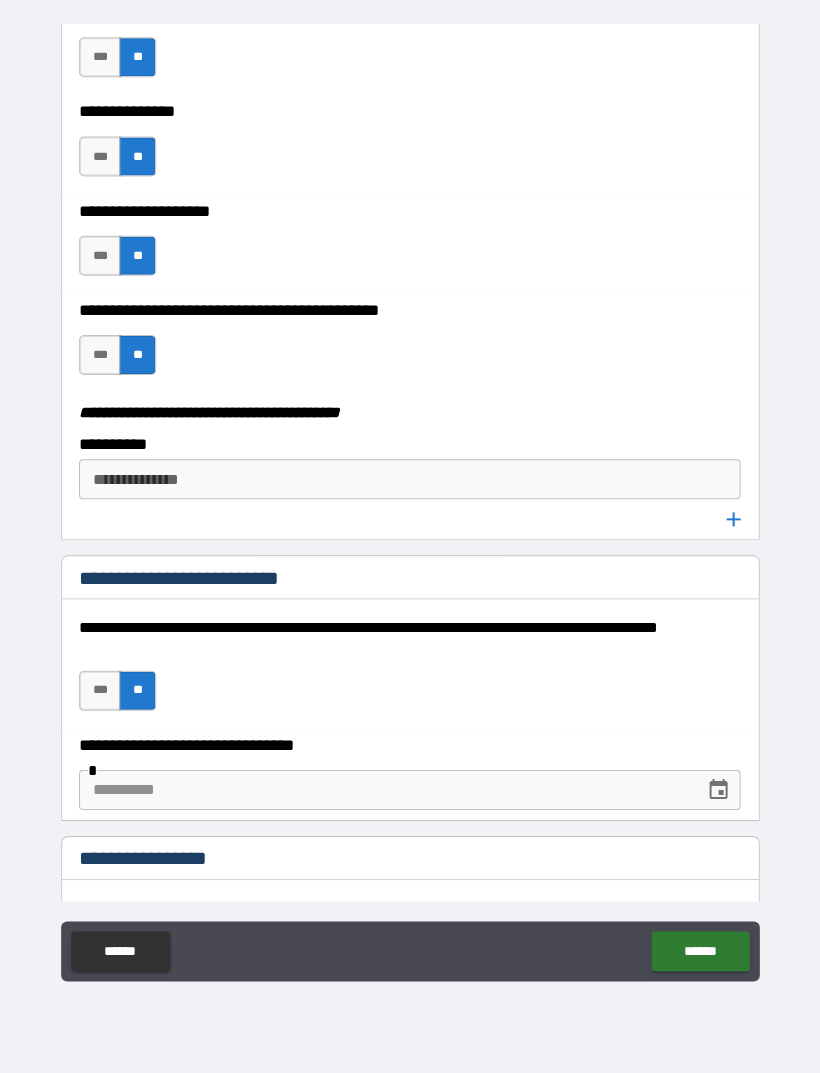 click on "******" at bounding box center [699, 951] 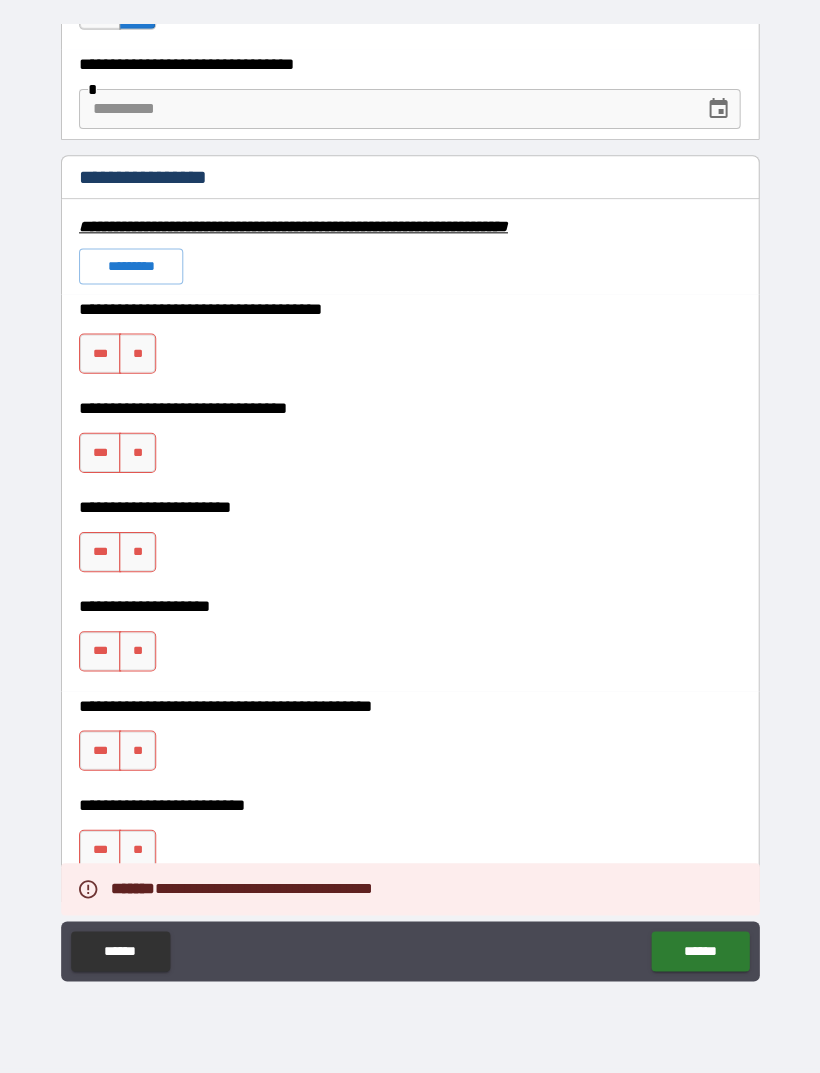 scroll, scrollTop: 4436, scrollLeft: 0, axis: vertical 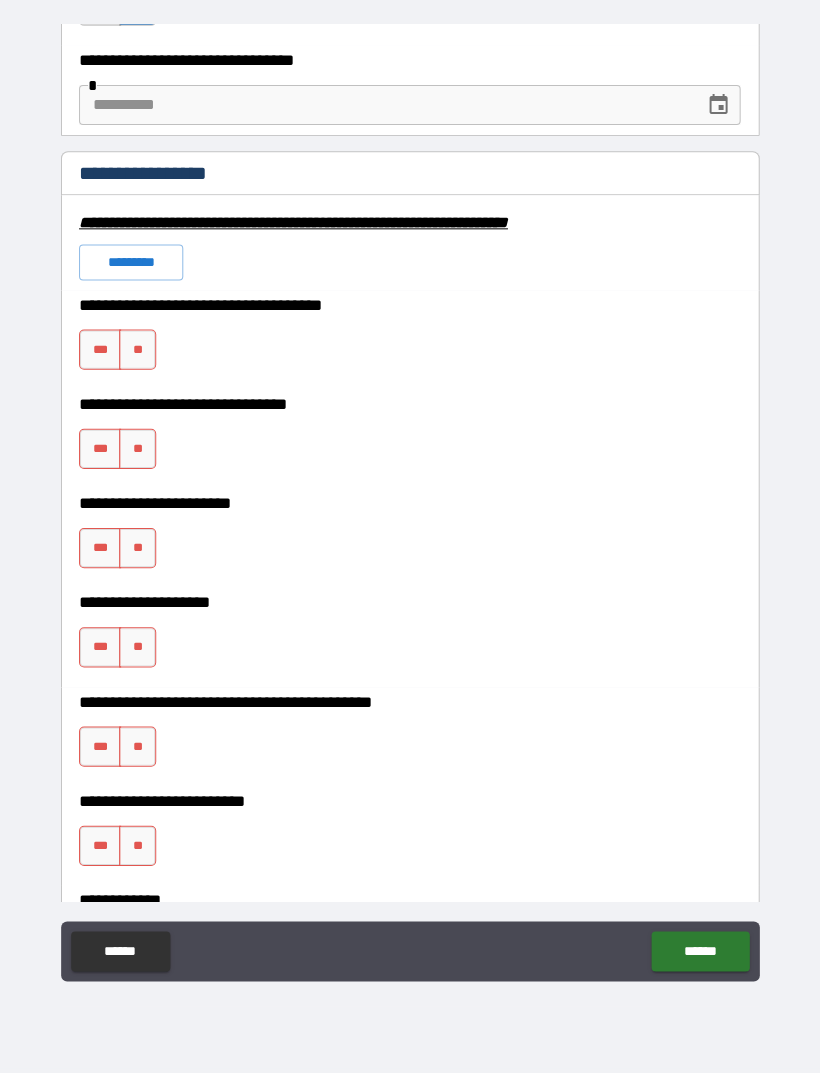 click on "*********" at bounding box center [132, 264] 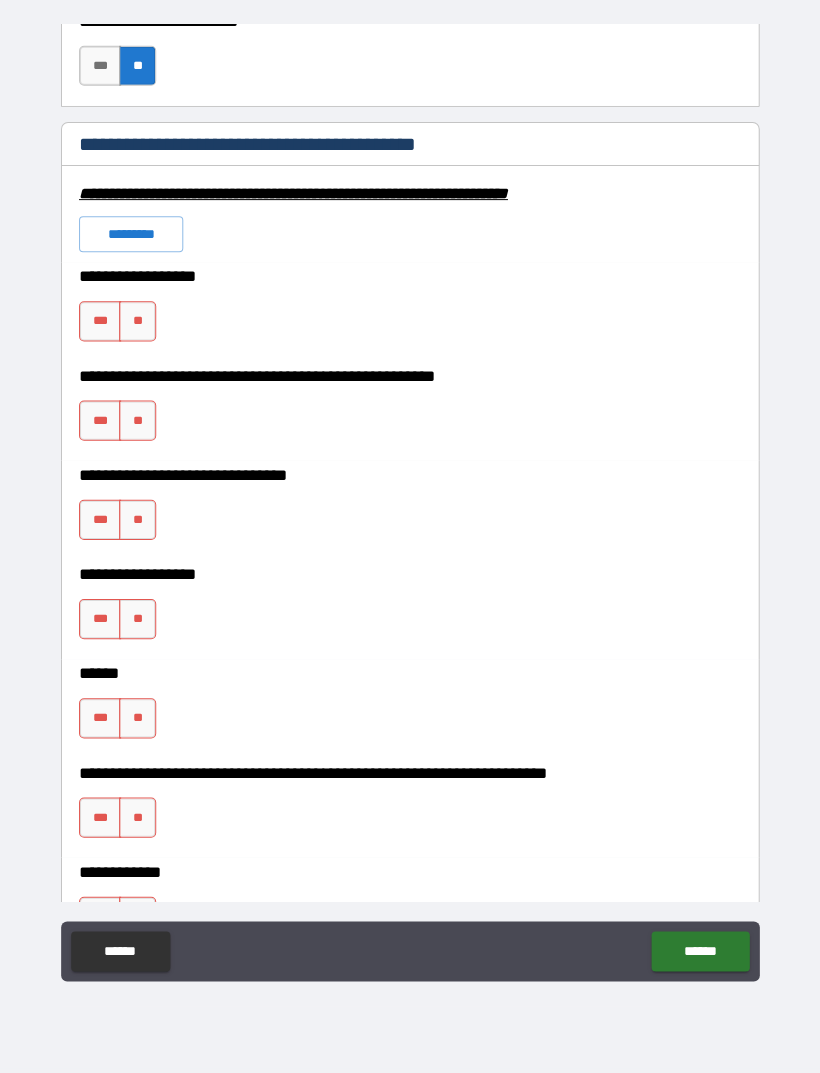 scroll, scrollTop: 6001, scrollLeft: 0, axis: vertical 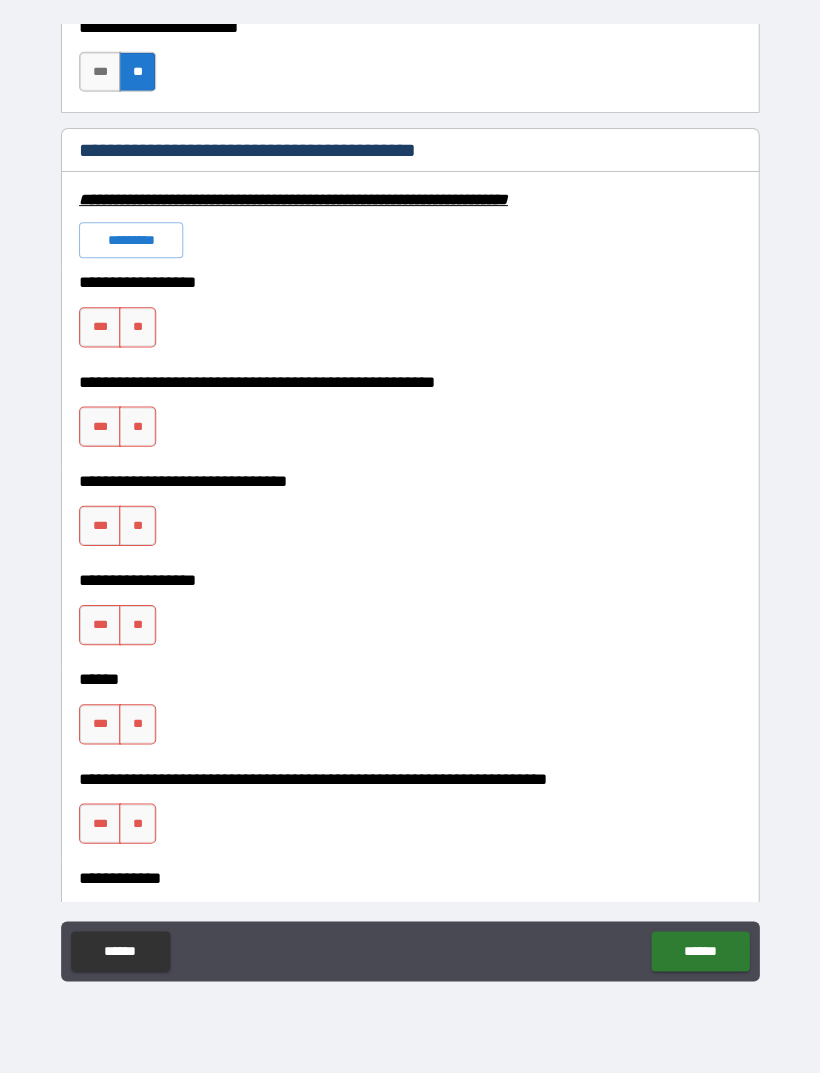 click on "*********" at bounding box center (132, 241) 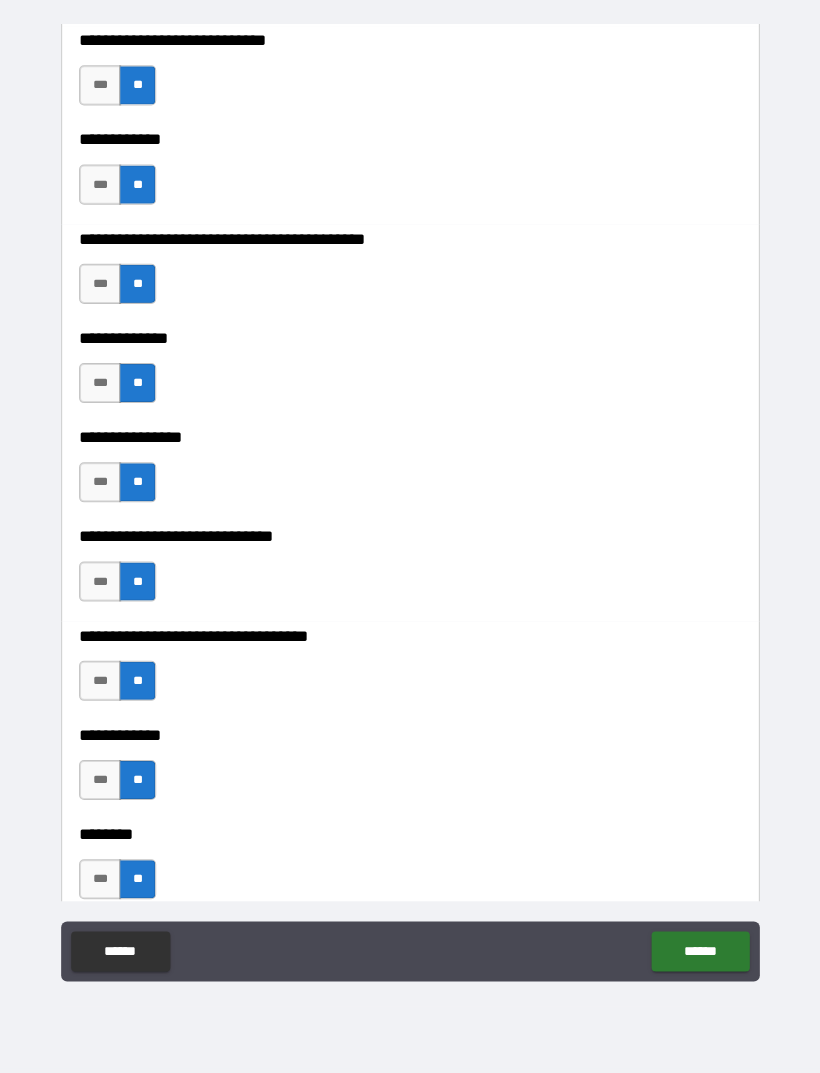 scroll, scrollTop: 7036, scrollLeft: 0, axis: vertical 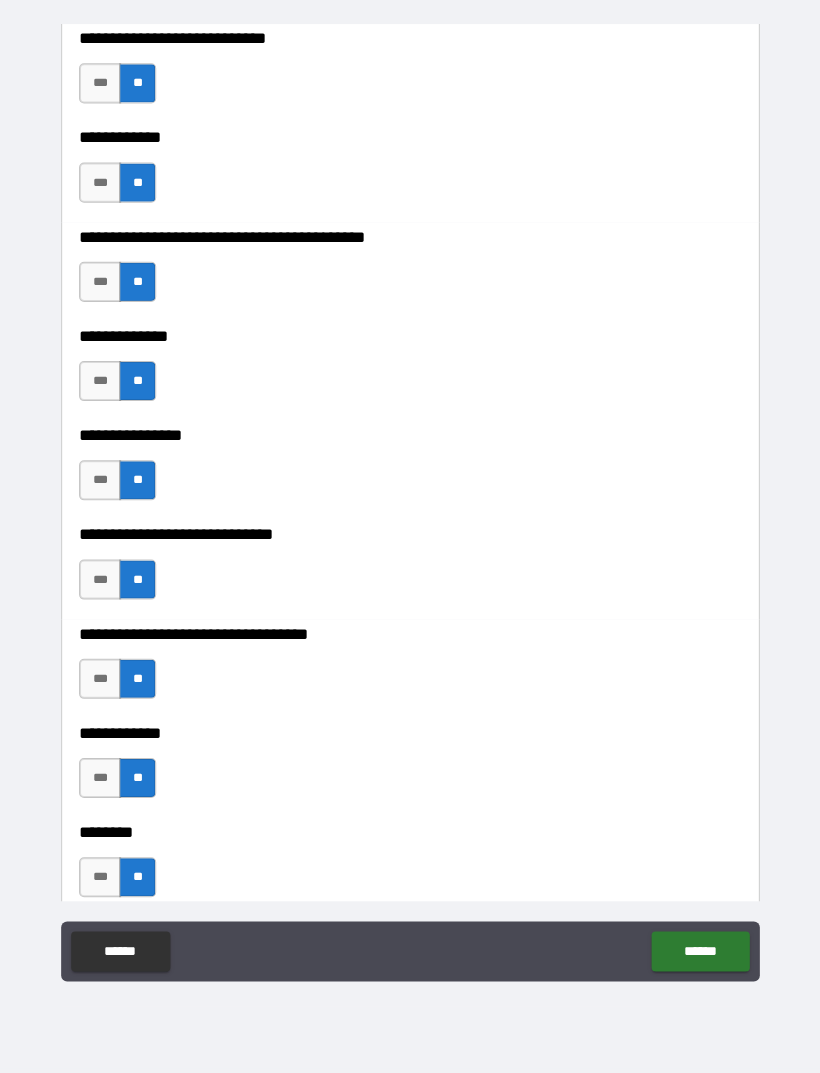 click on "***" at bounding box center (101, 679) 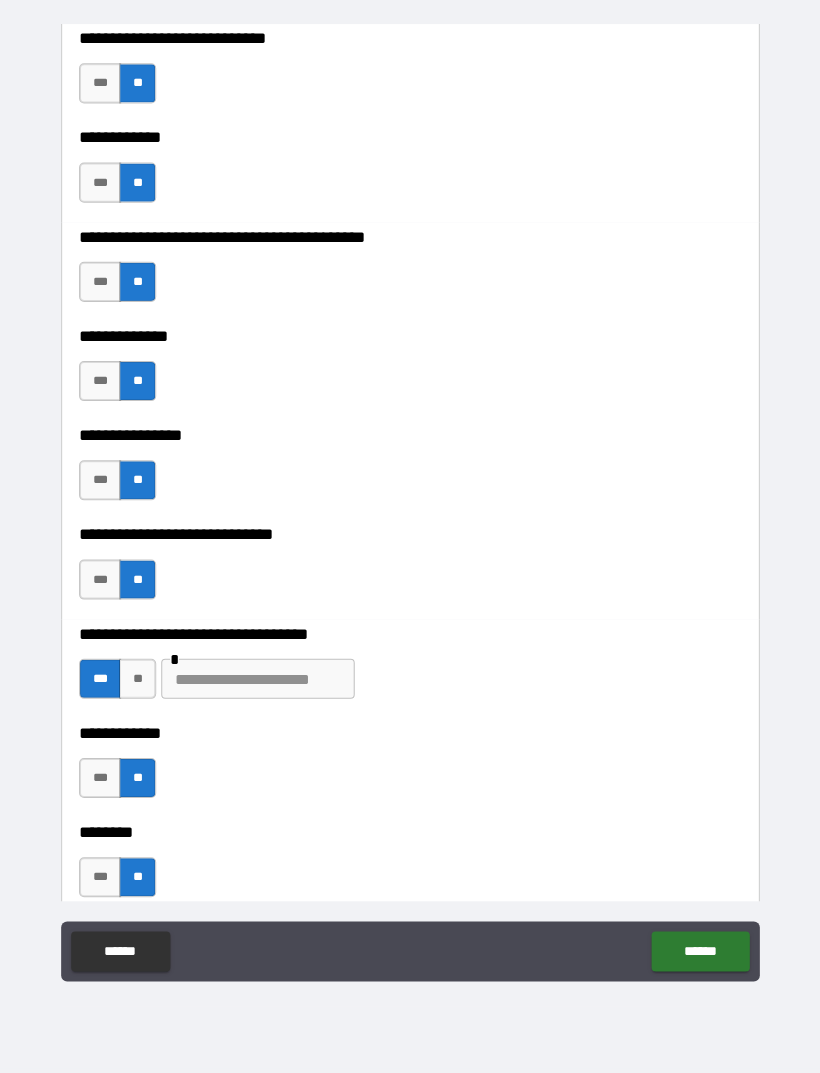 click at bounding box center [258, 679] 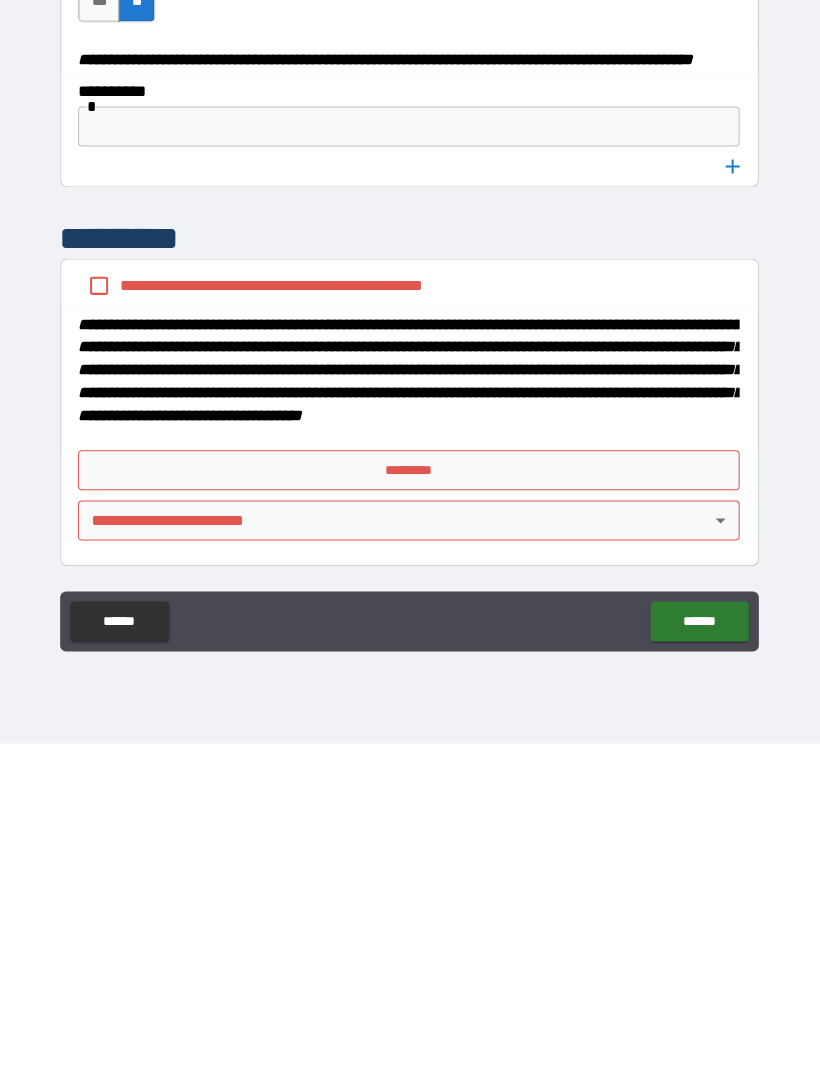 scroll, scrollTop: 10041, scrollLeft: 0, axis: vertical 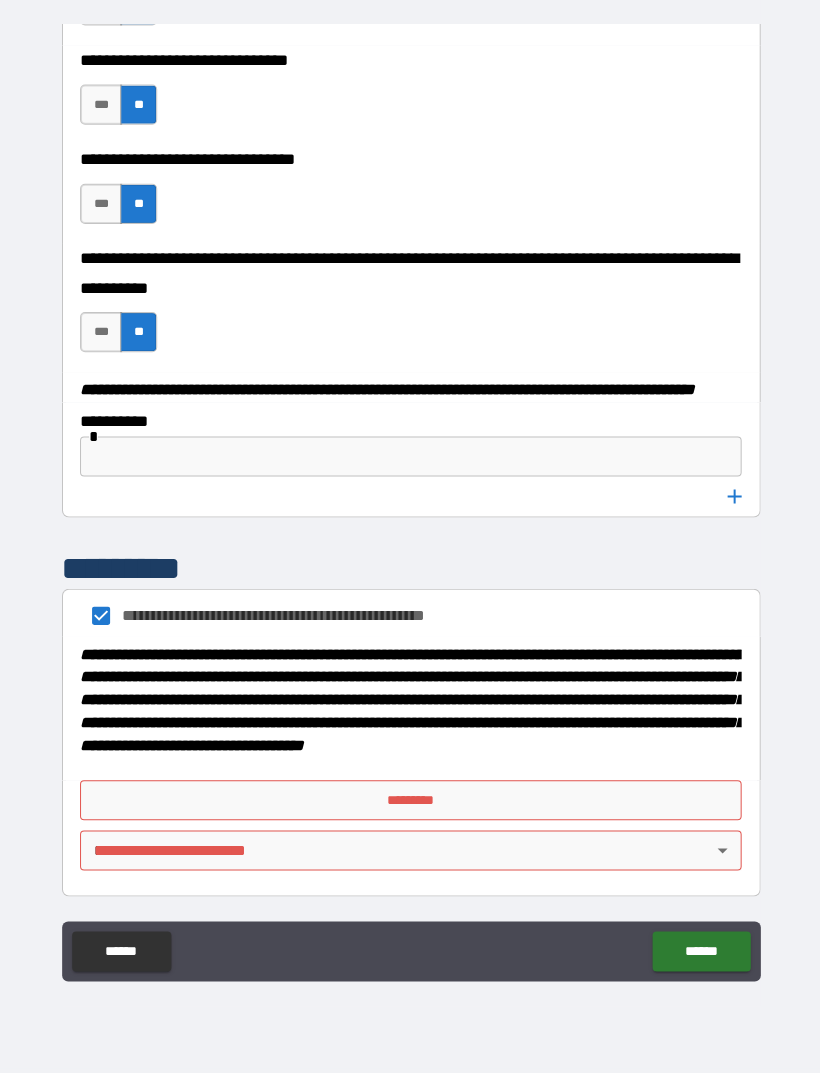 click on "******" at bounding box center [699, 951] 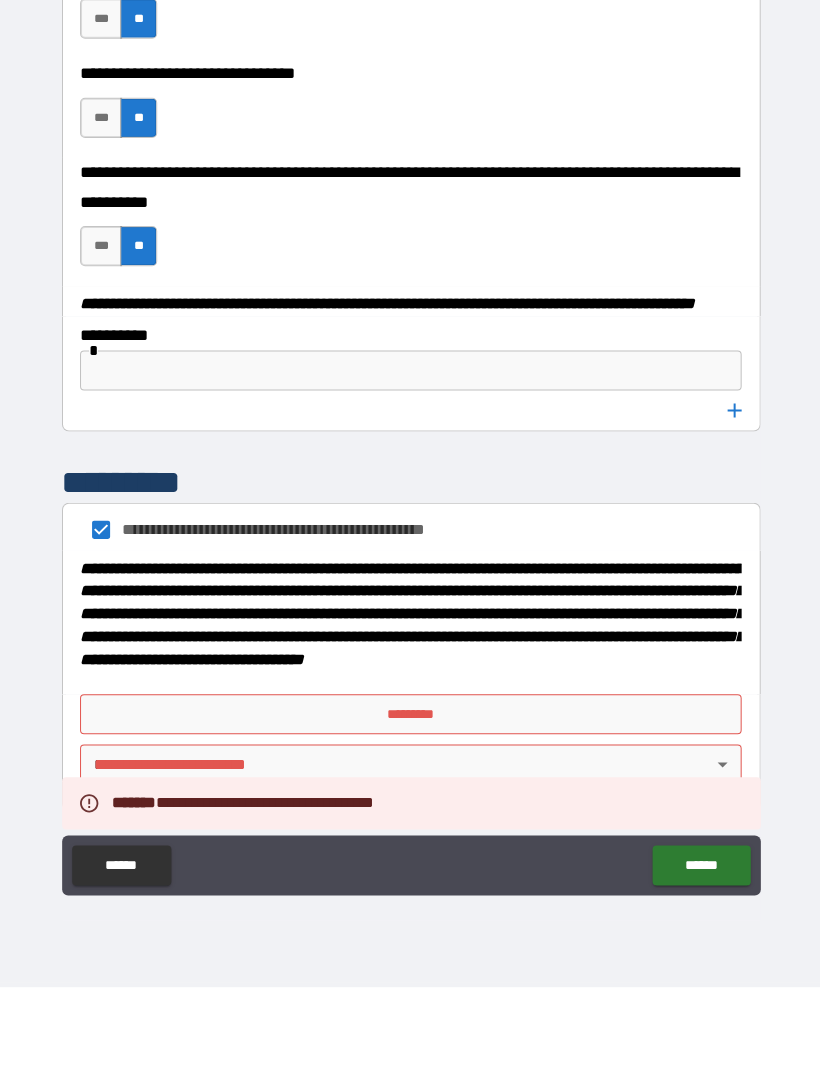 scroll, scrollTop: 64, scrollLeft: 0, axis: vertical 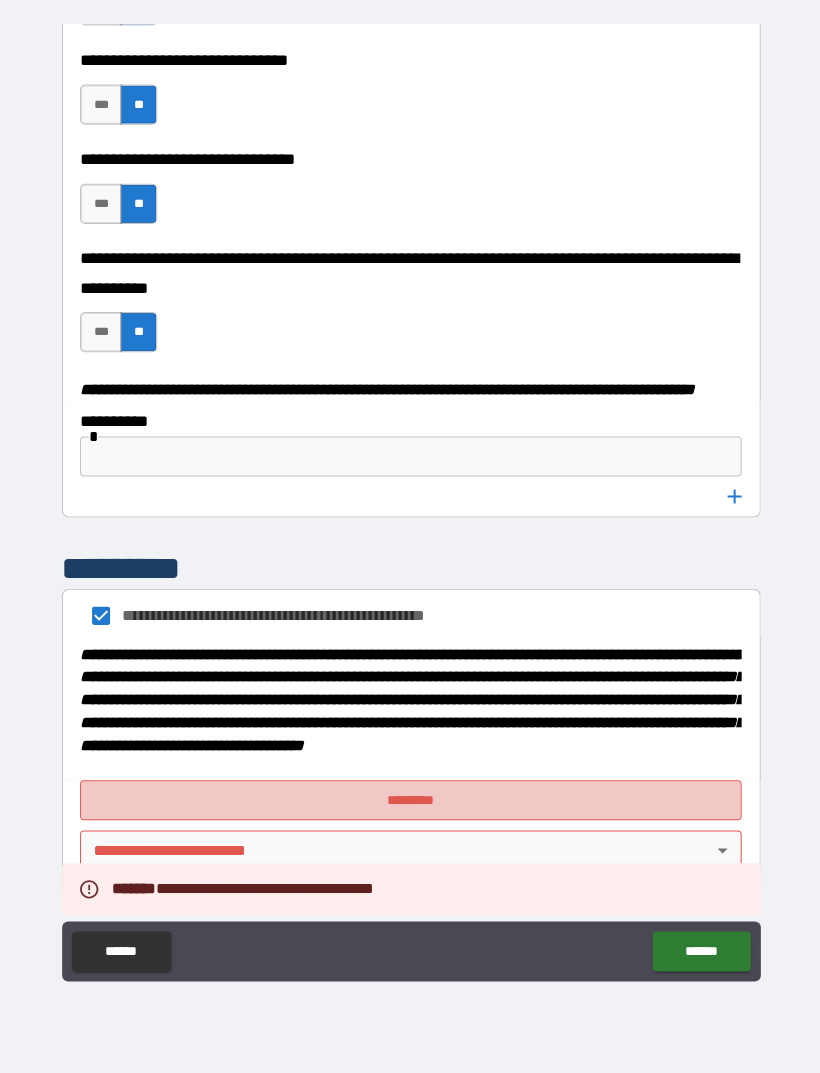click on "*********" at bounding box center (410, 800) 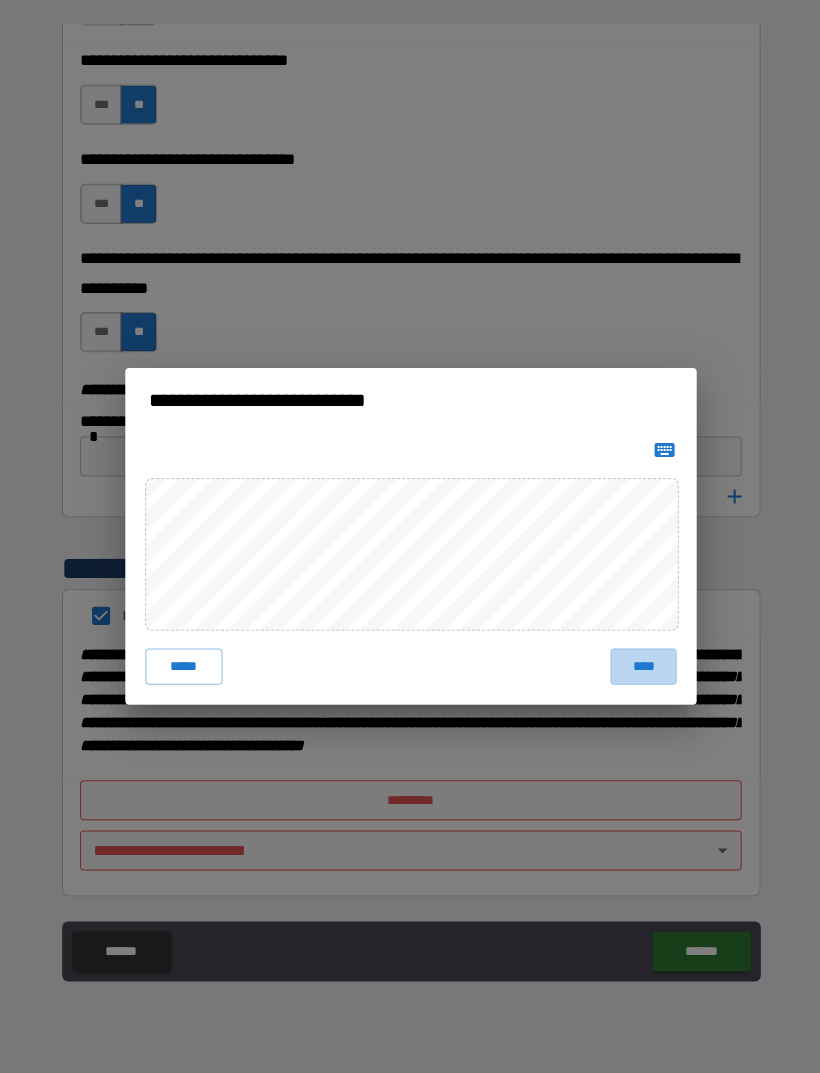 click on "****" at bounding box center [642, 667] 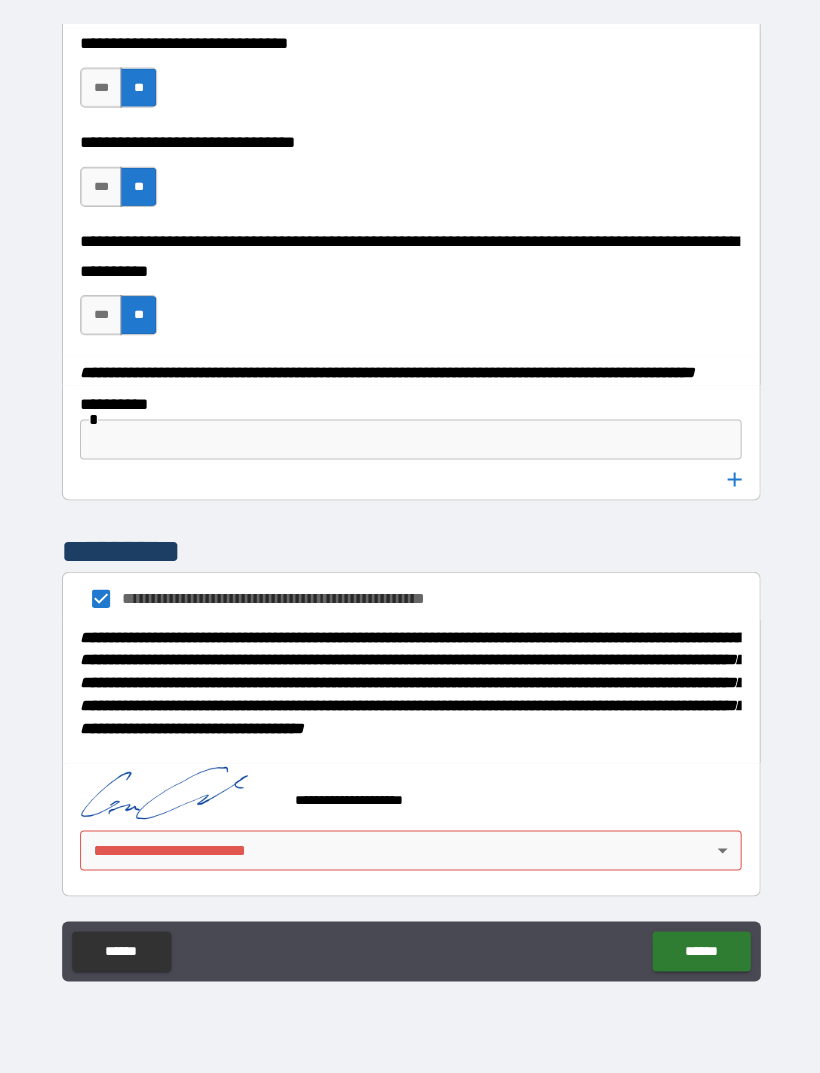 click on "******" at bounding box center (699, 951) 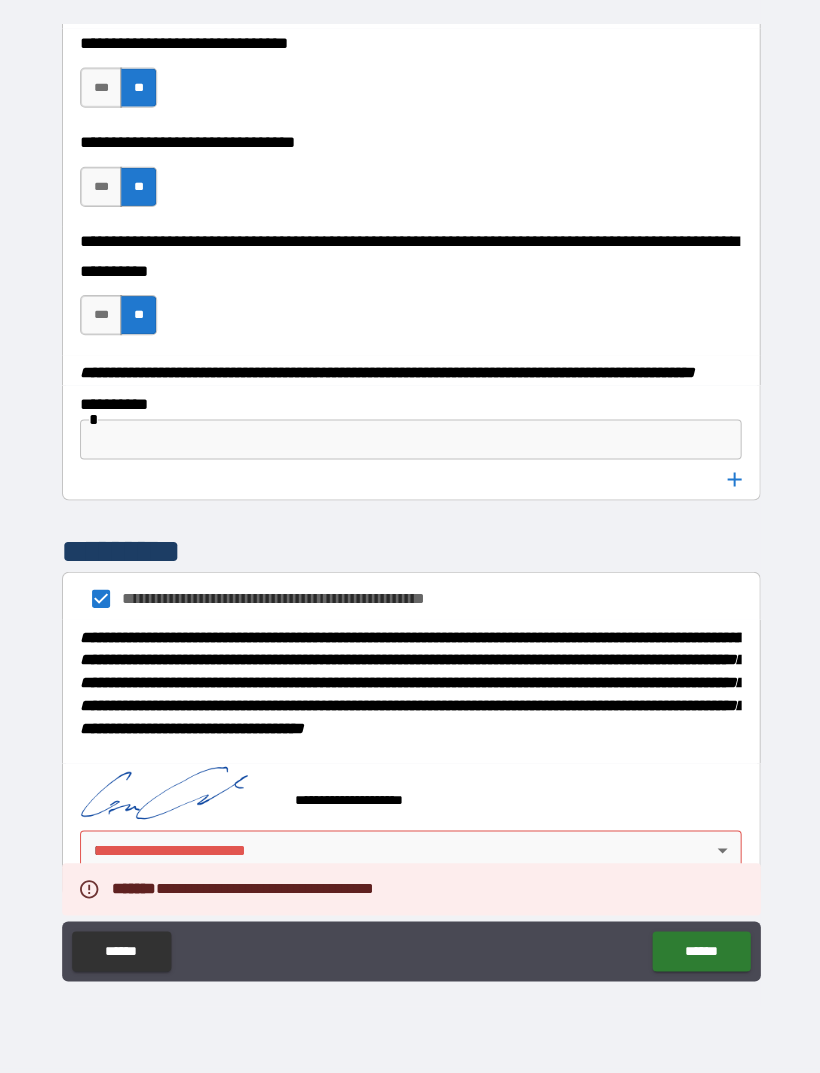 scroll, scrollTop: 10058, scrollLeft: 0, axis: vertical 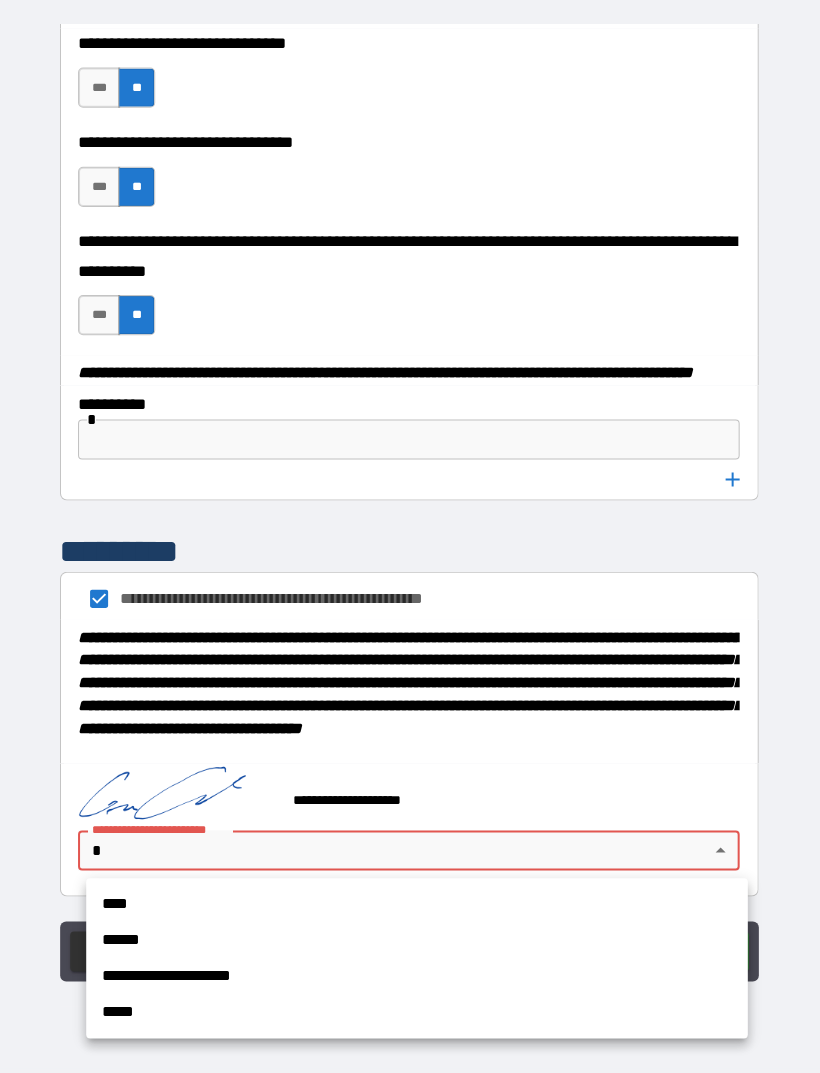 click on "****" at bounding box center (418, 904) 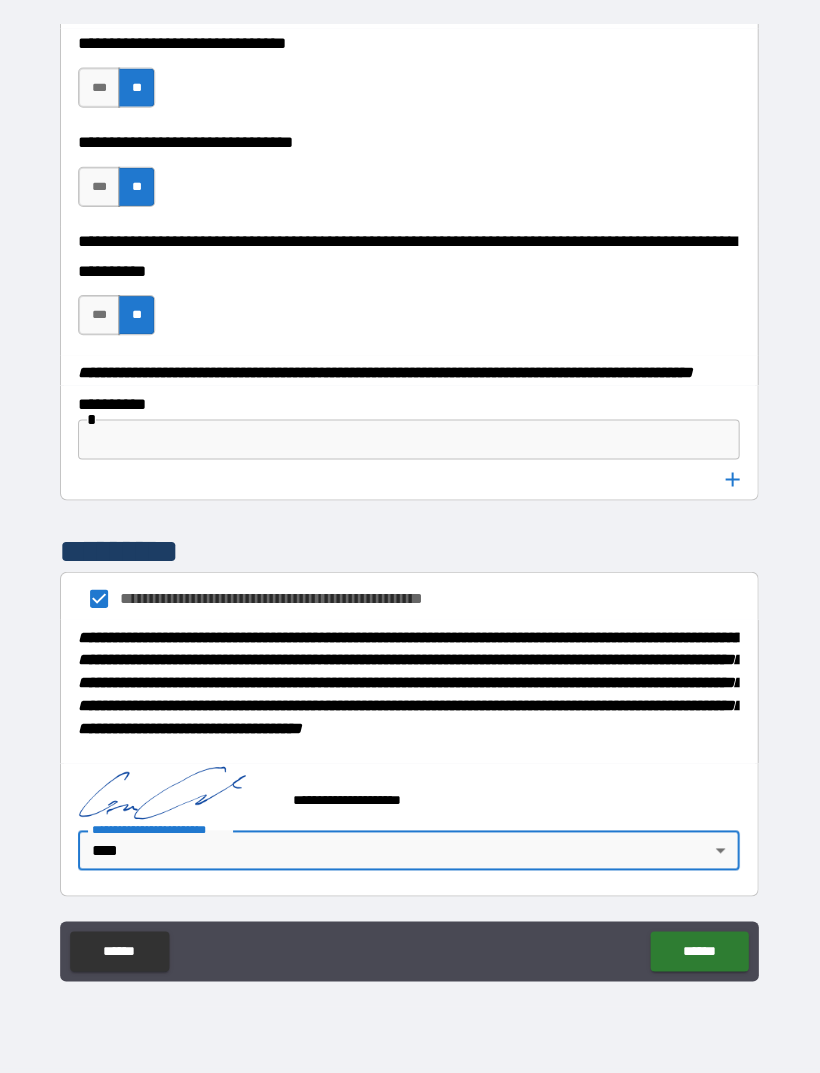 click on "******" at bounding box center [699, 951] 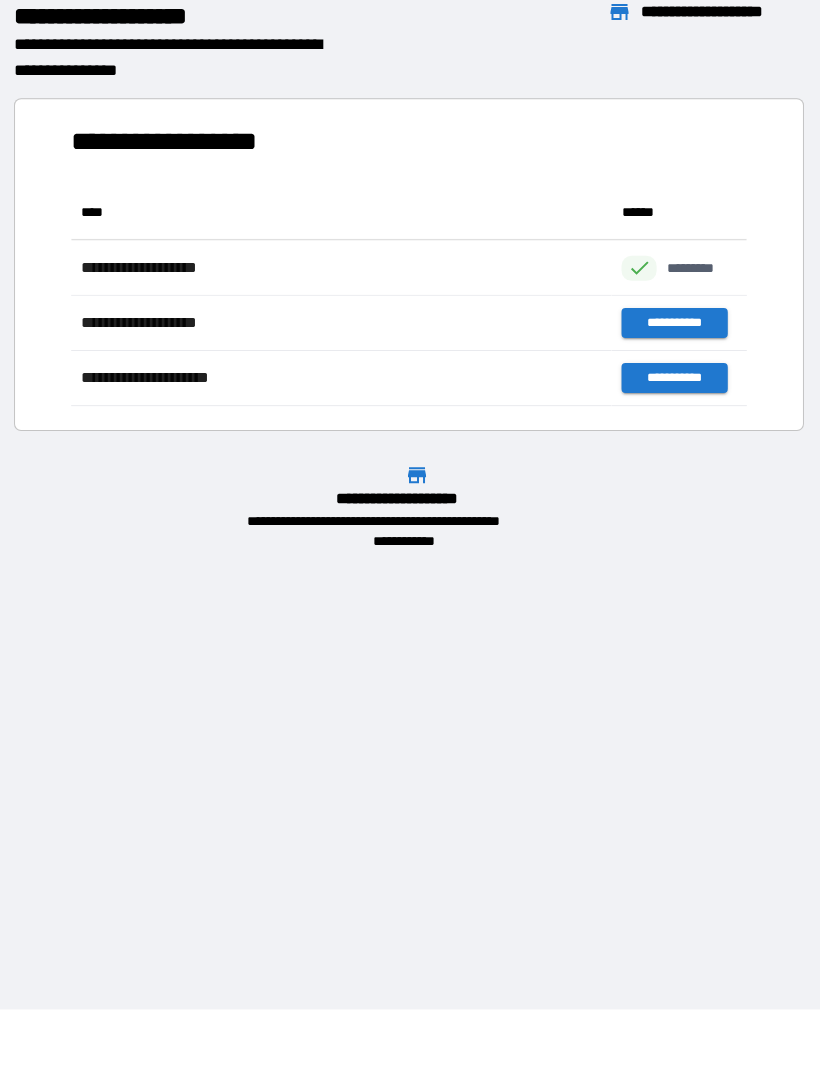 scroll, scrollTop: 1, scrollLeft: 1, axis: both 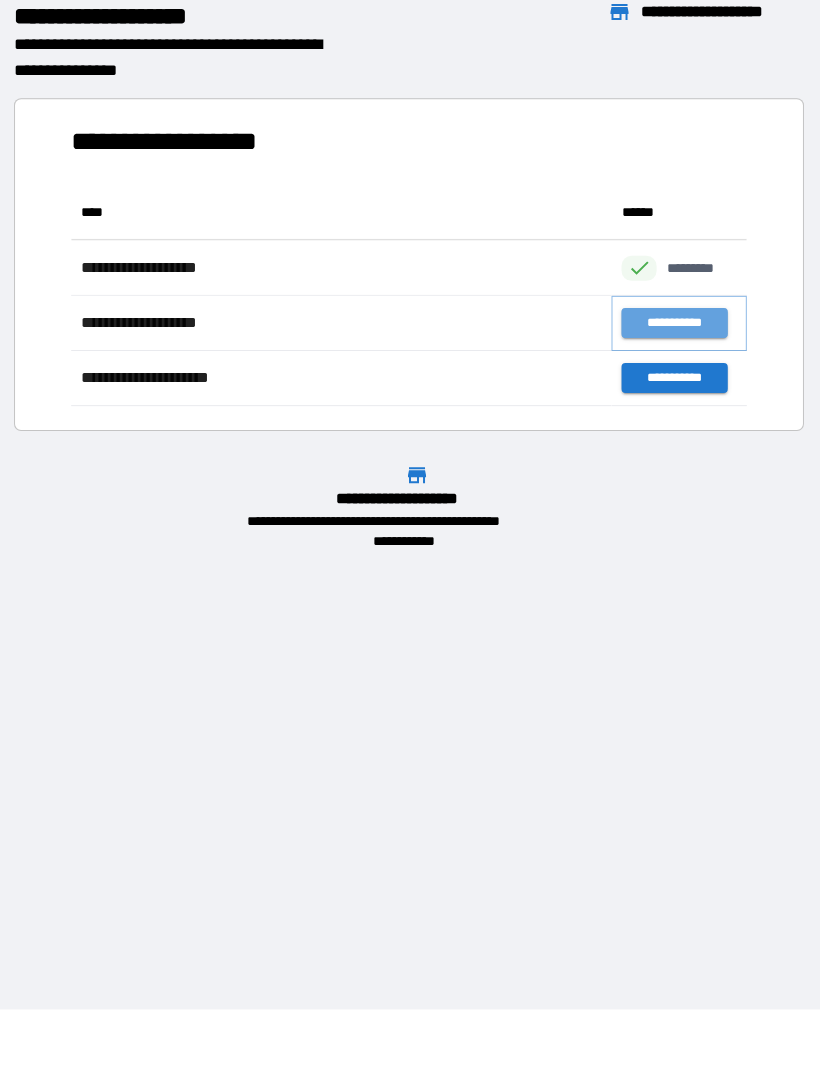 click on "**********" at bounding box center [674, 324] 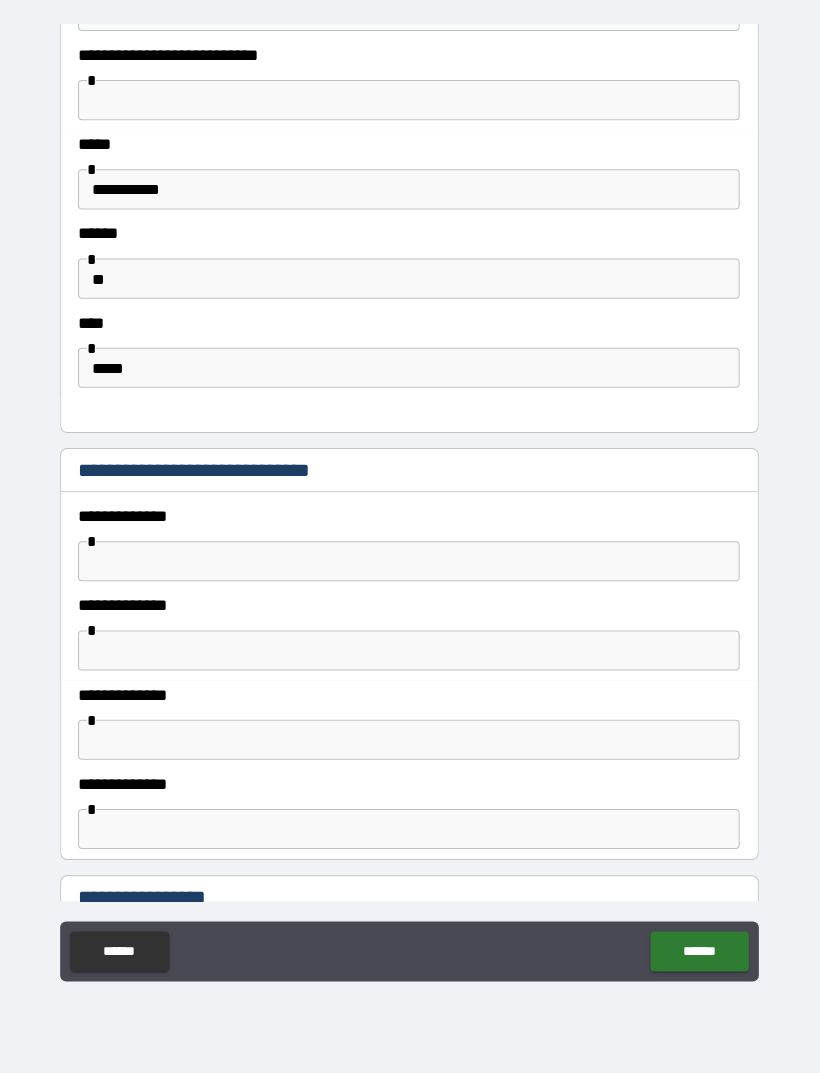 scroll, scrollTop: 809, scrollLeft: 0, axis: vertical 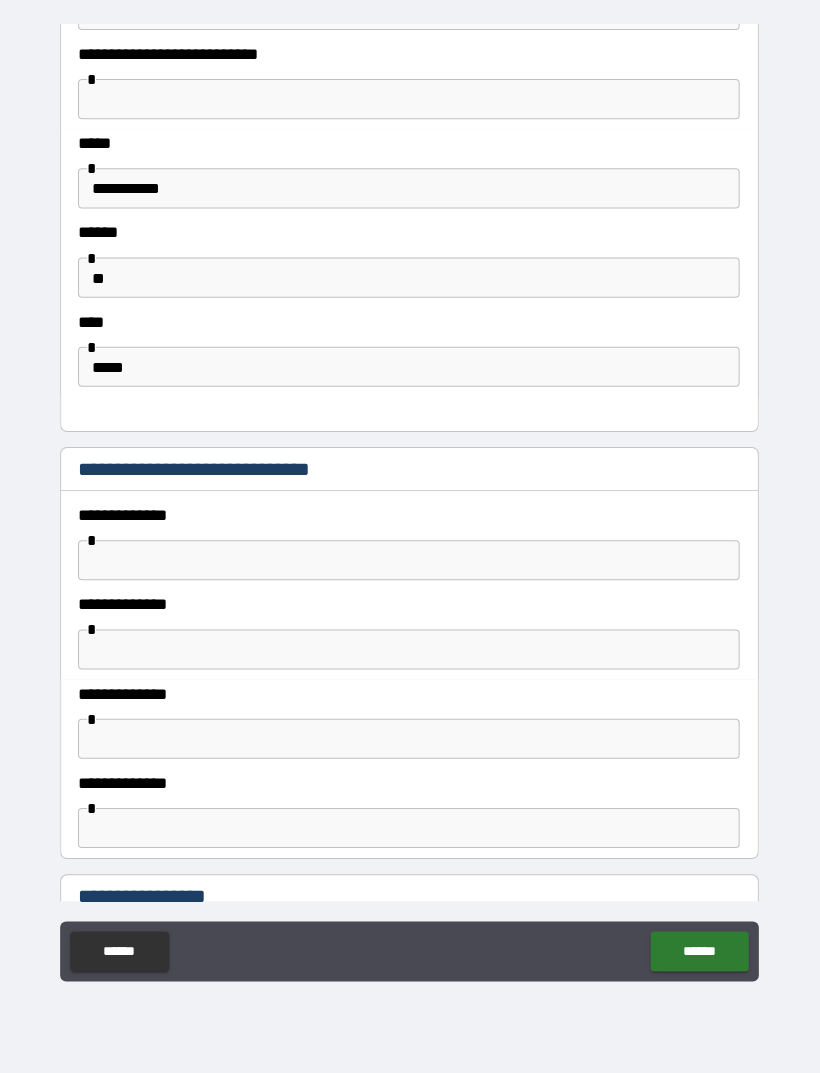 click at bounding box center (410, 561) 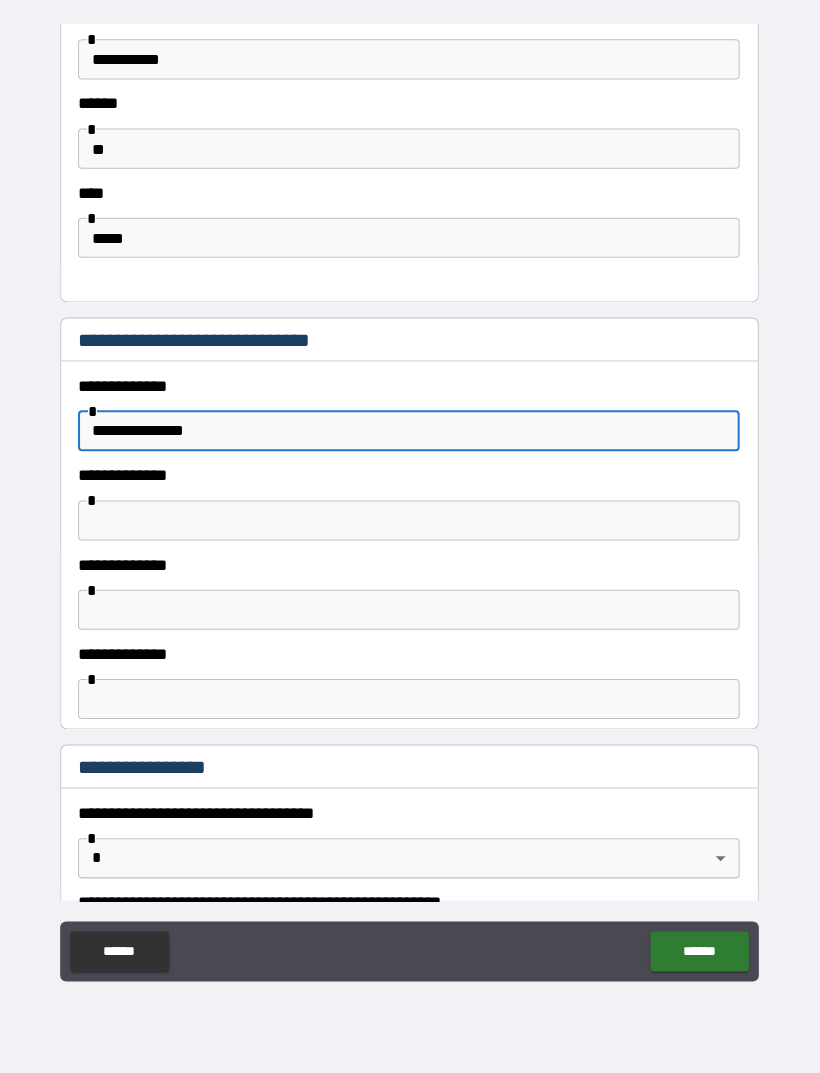 scroll, scrollTop: 945, scrollLeft: 0, axis: vertical 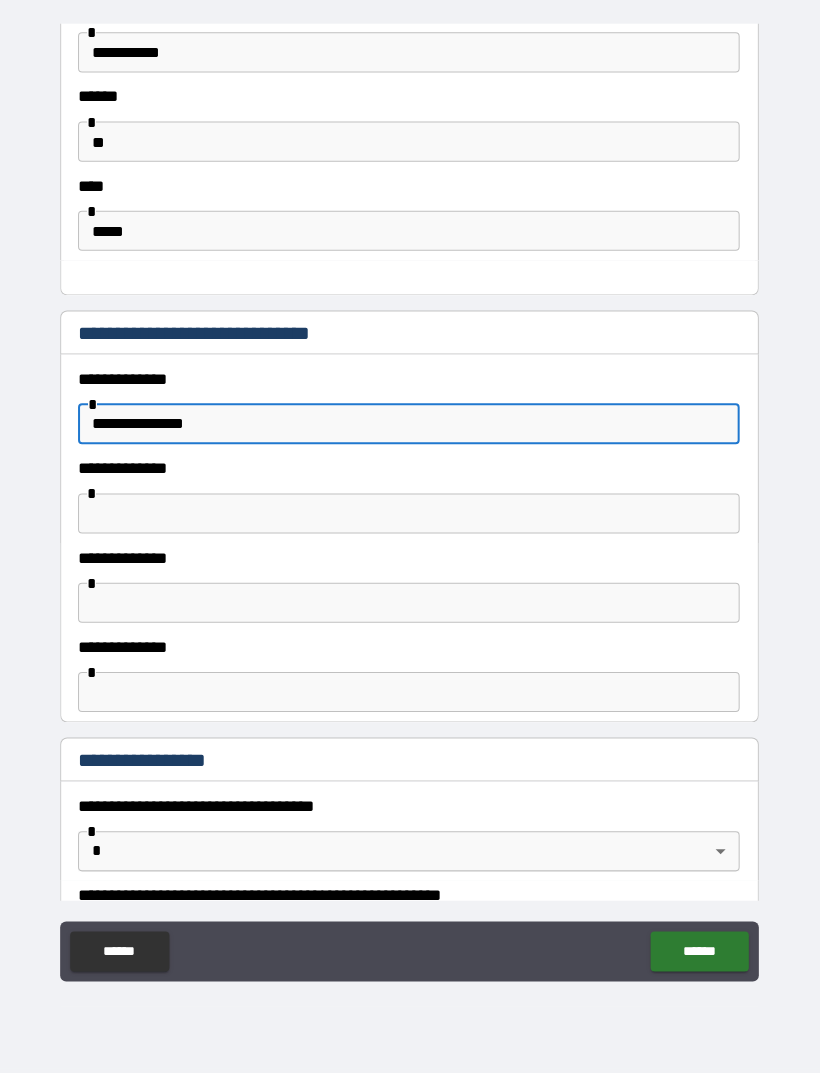 type on "**********" 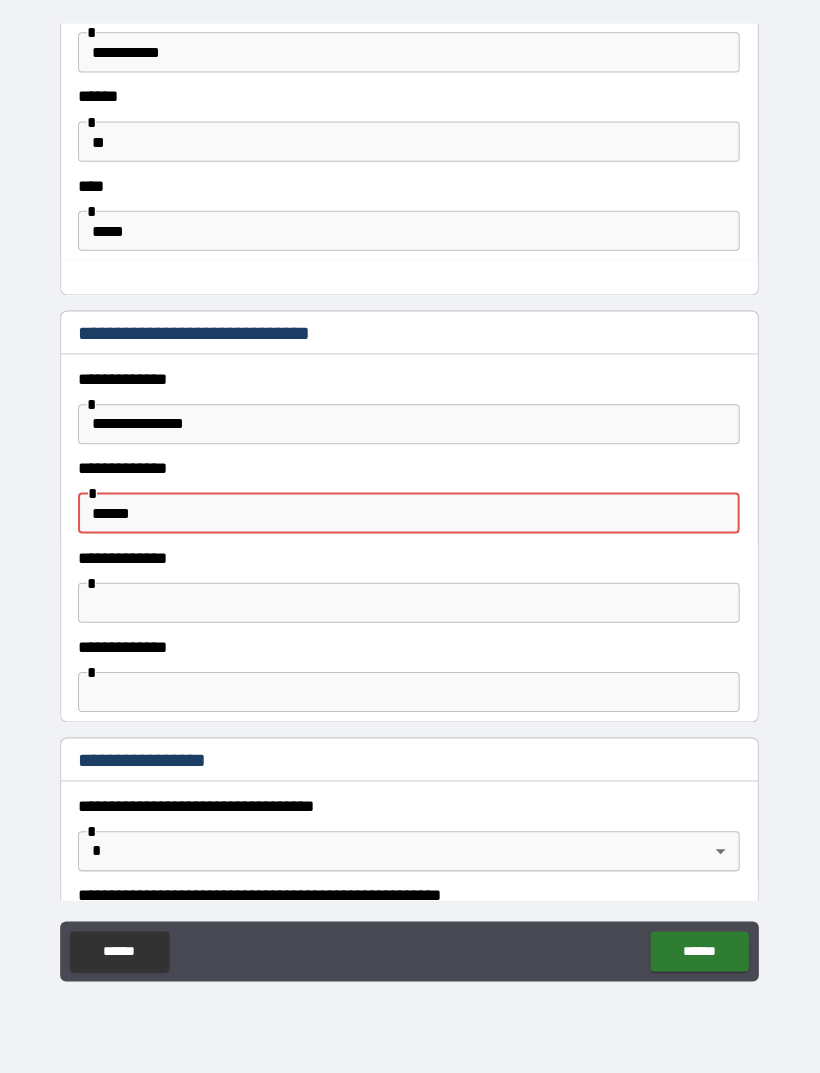 click on "*****" at bounding box center (410, 514) 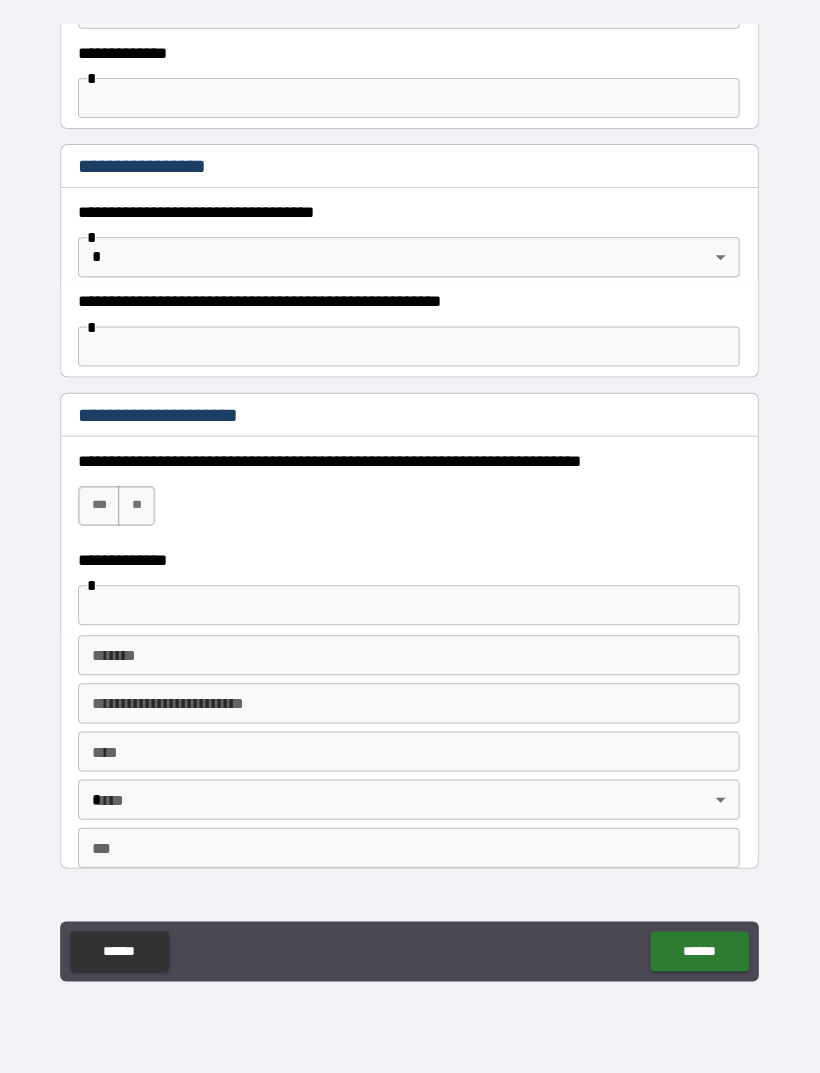 scroll, scrollTop: 1542, scrollLeft: 0, axis: vertical 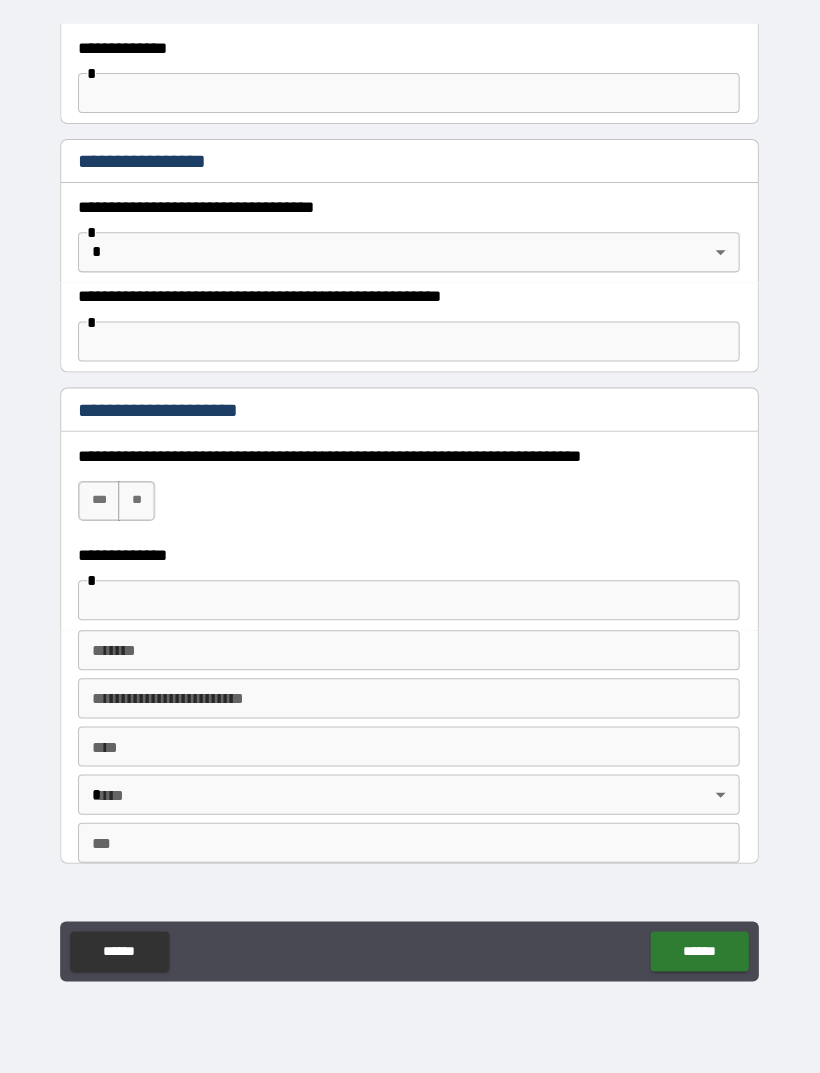 type on "**********" 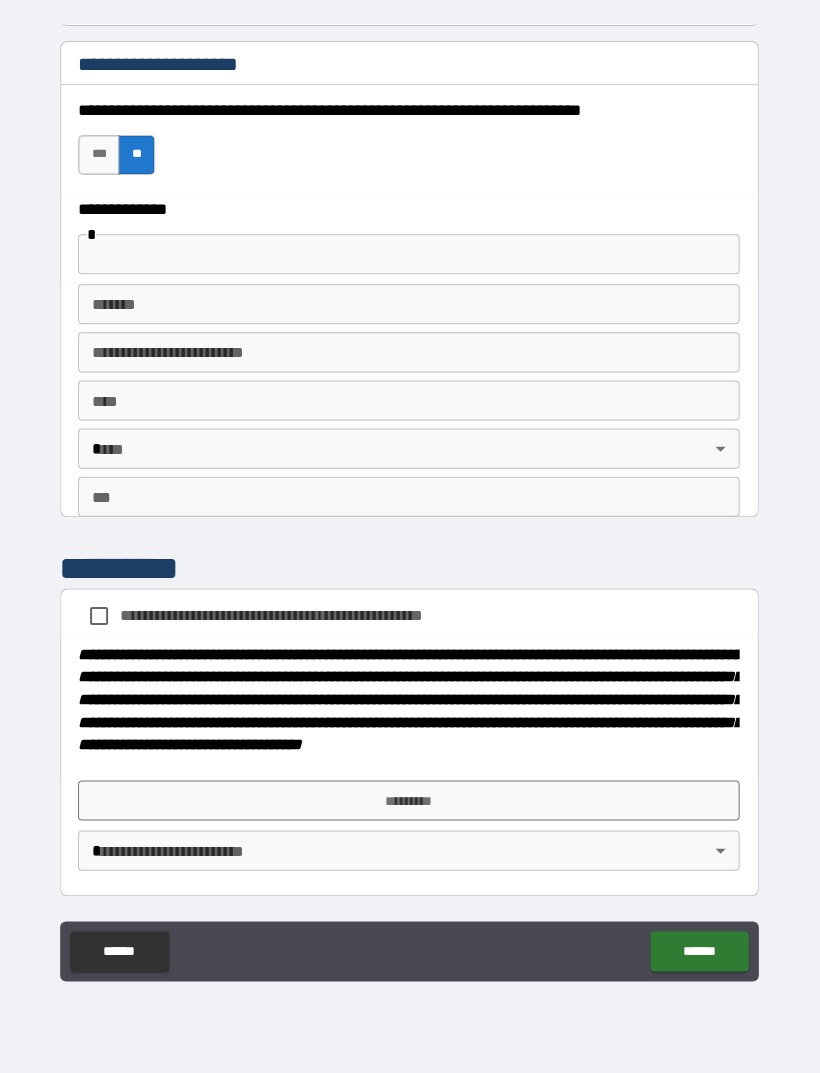 scroll, scrollTop: 1905, scrollLeft: 0, axis: vertical 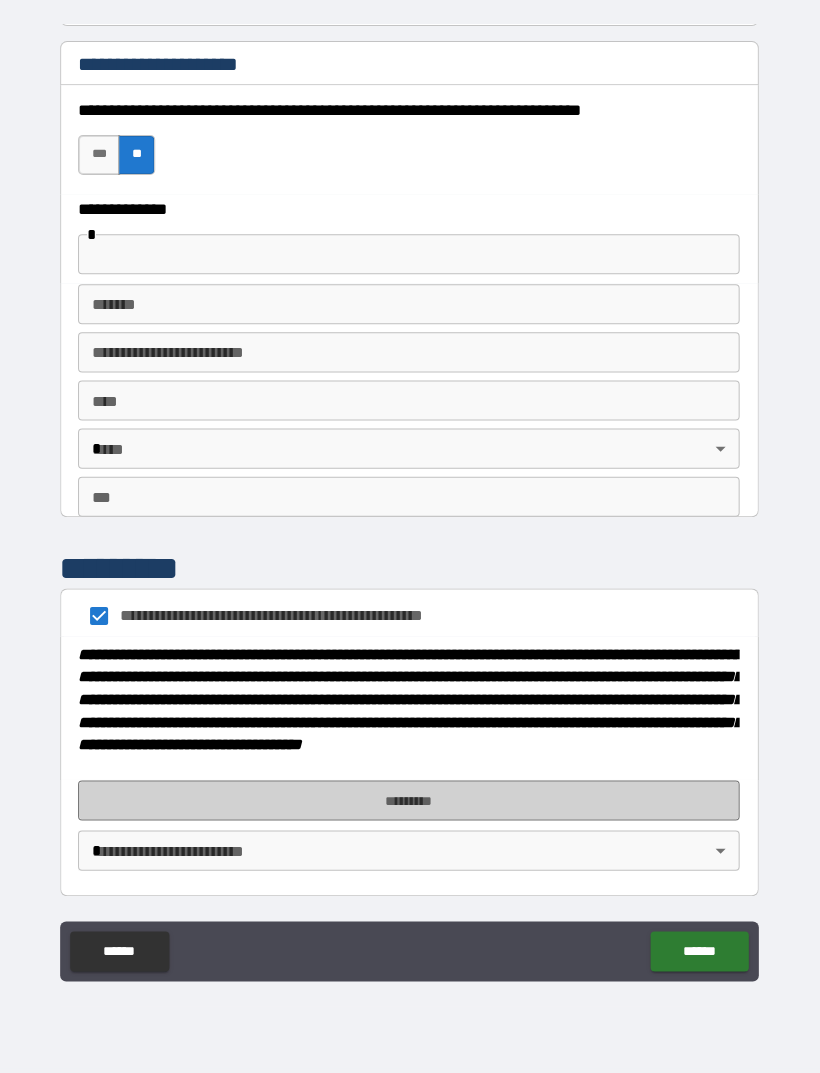 click on "*********" at bounding box center [410, 800] 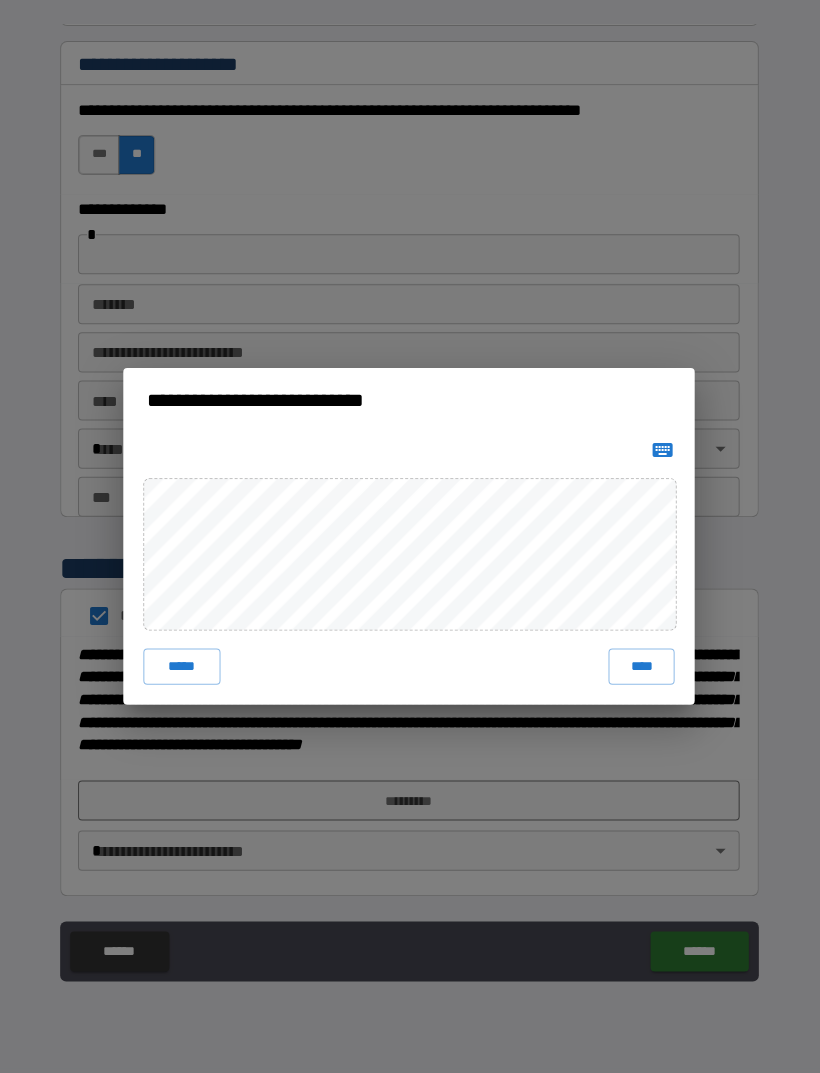 click on "****" at bounding box center (642, 667) 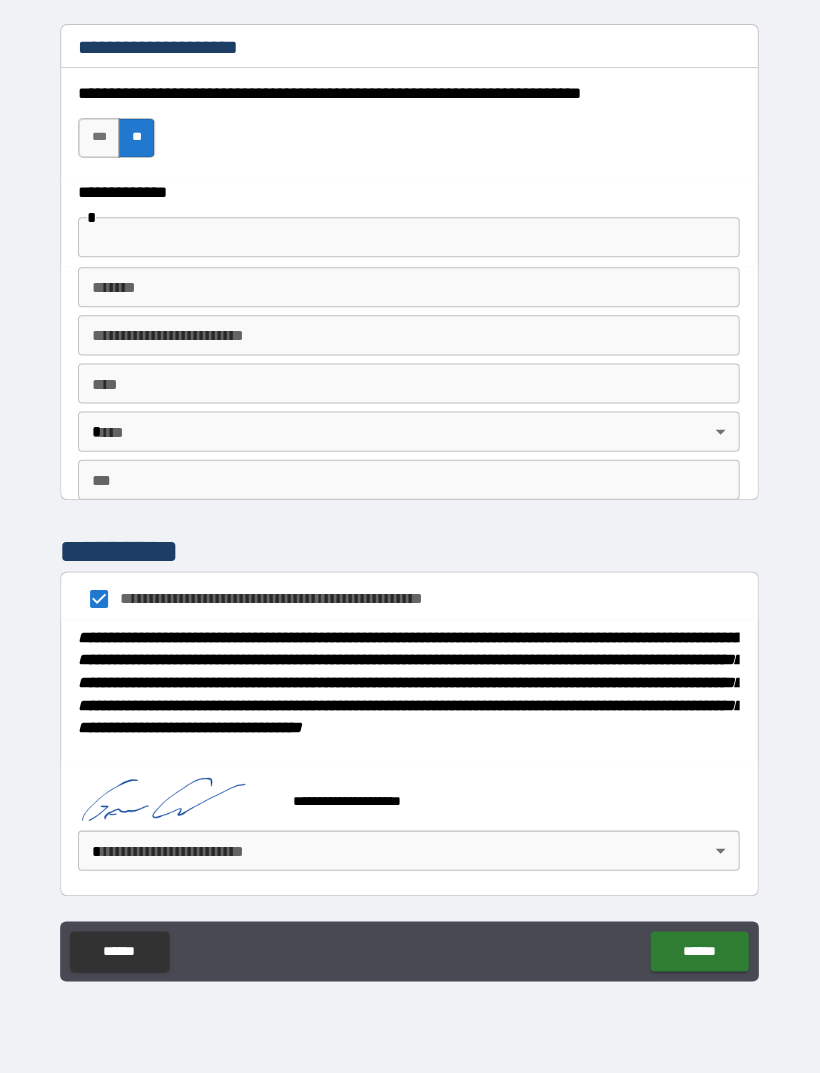 scroll, scrollTop: 1895, scrollLeft: 0, axis: vertical 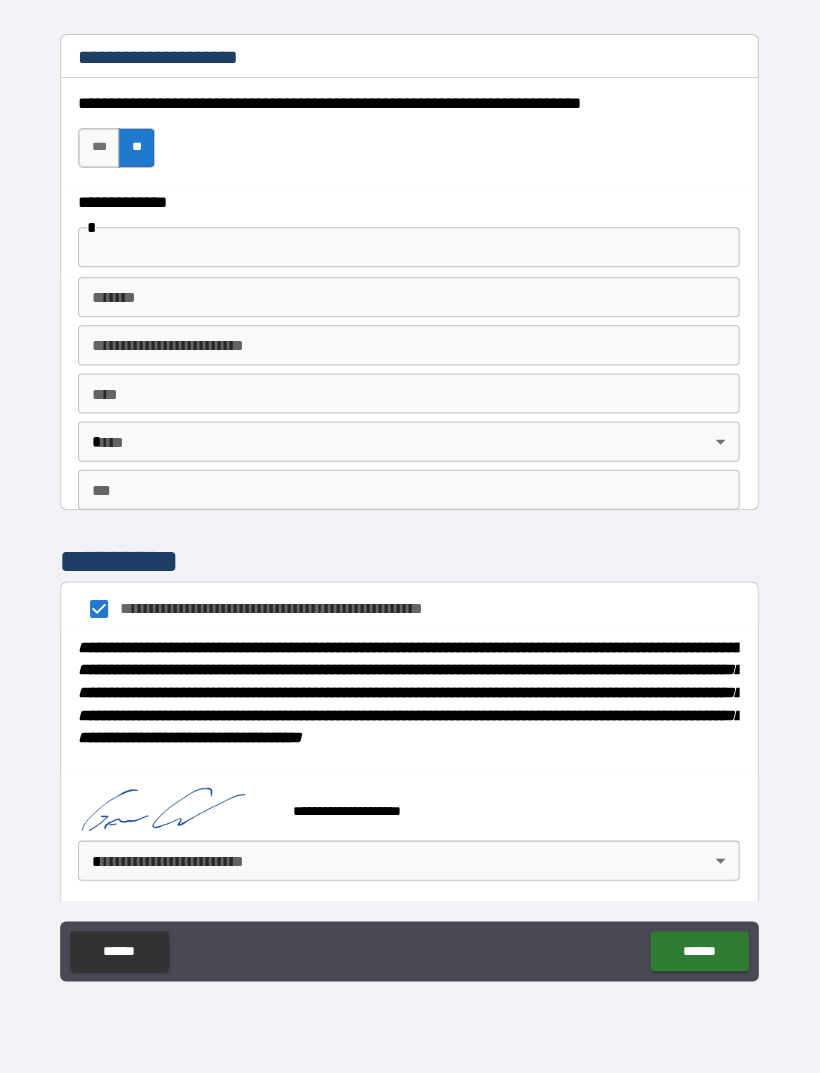click on "**********" at bounding box center [410, 504] 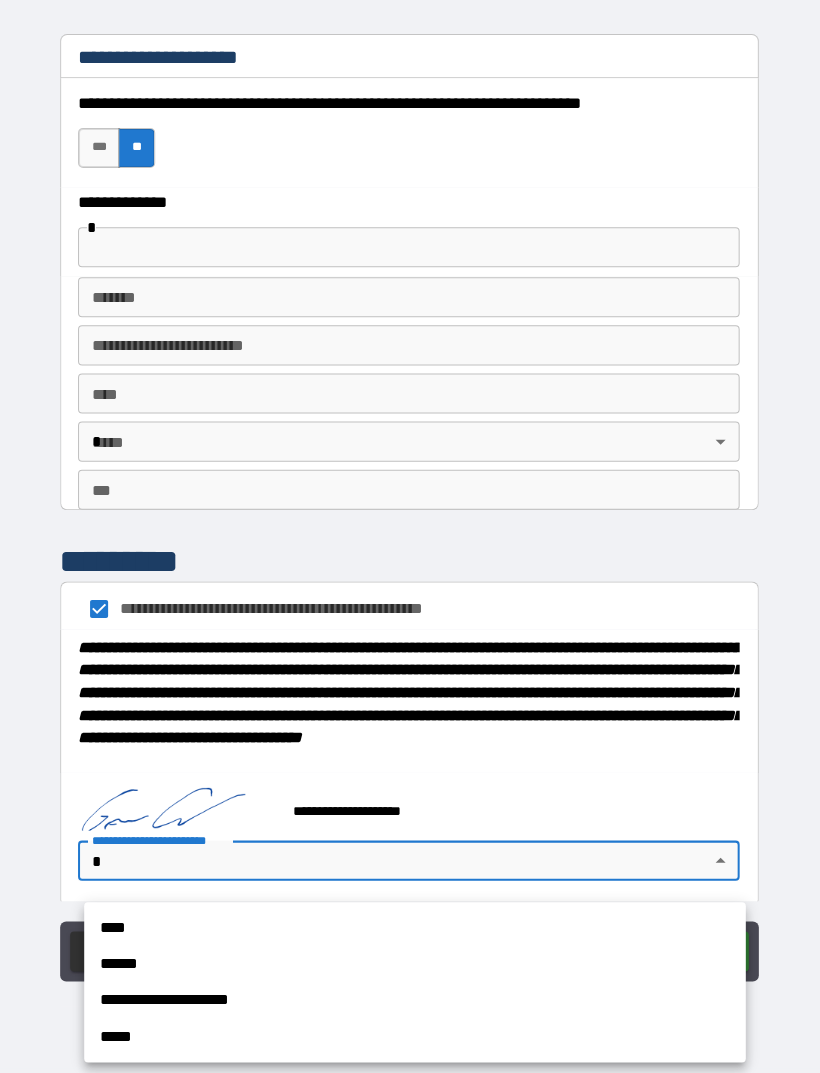 click on "****" at bounding box center (416, 928) 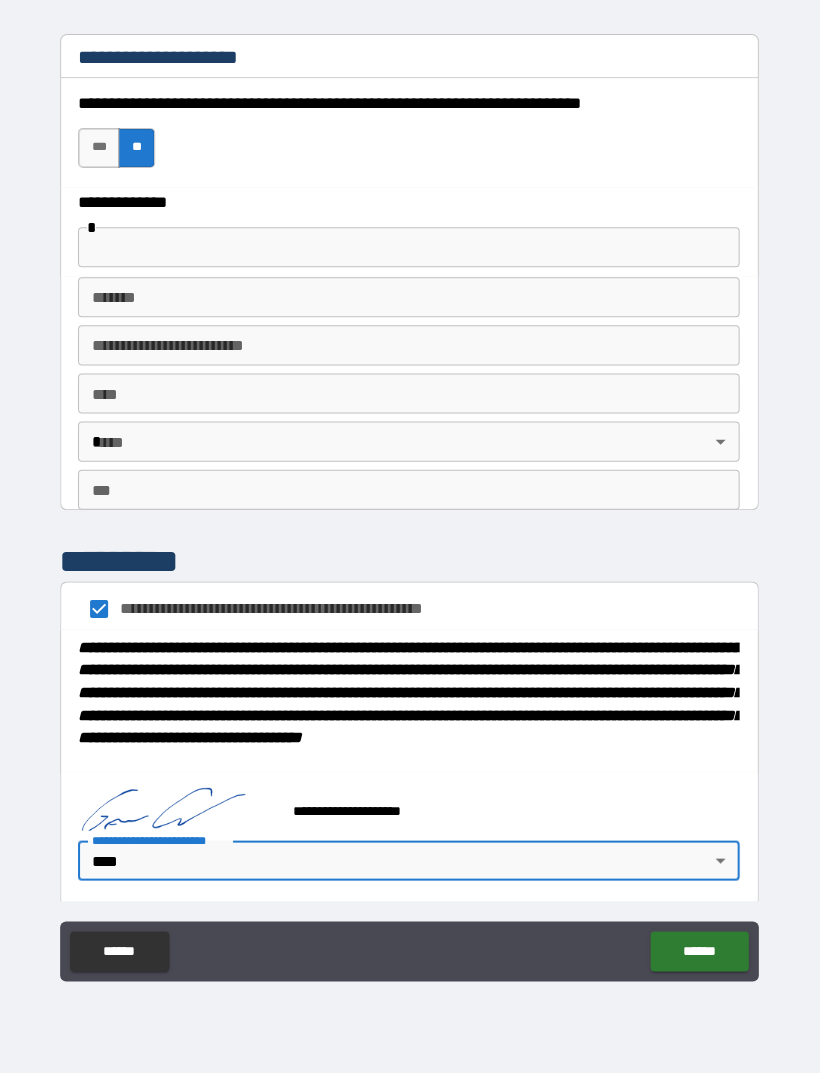 click on "******" at bounding box center [699, 951] 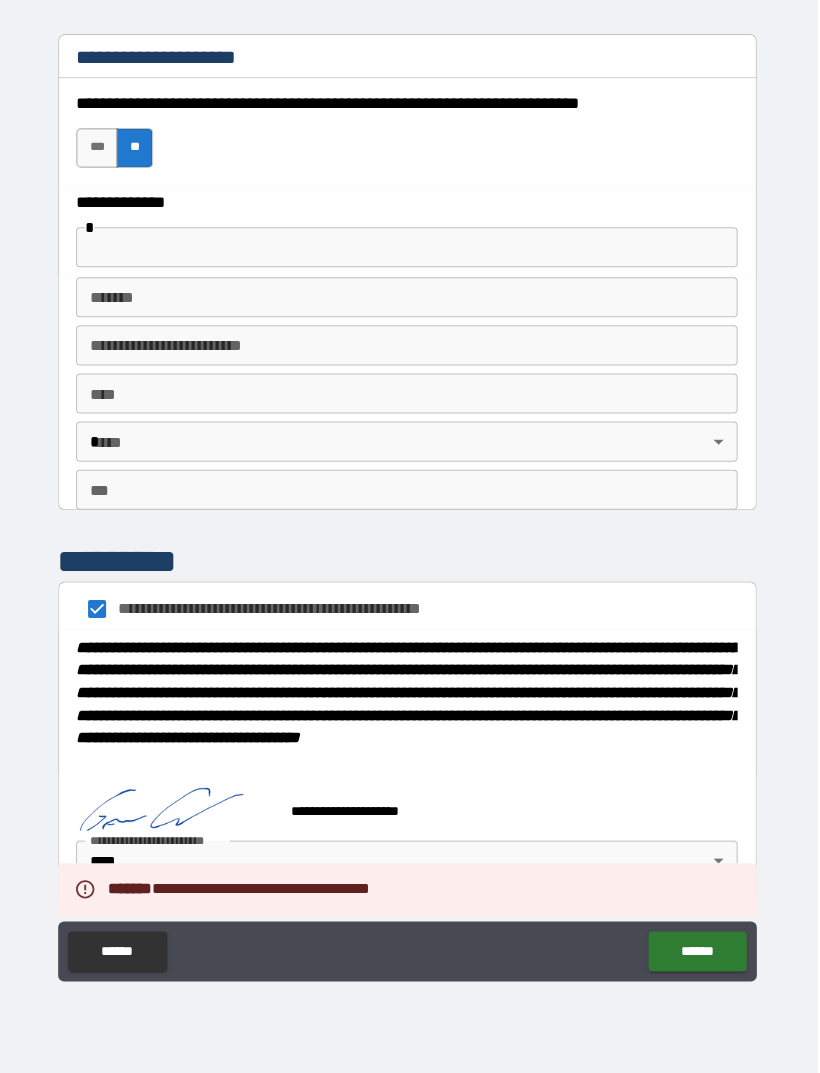 scroll, scrollTop: 64, scrollLeft: 0, axis: vertical 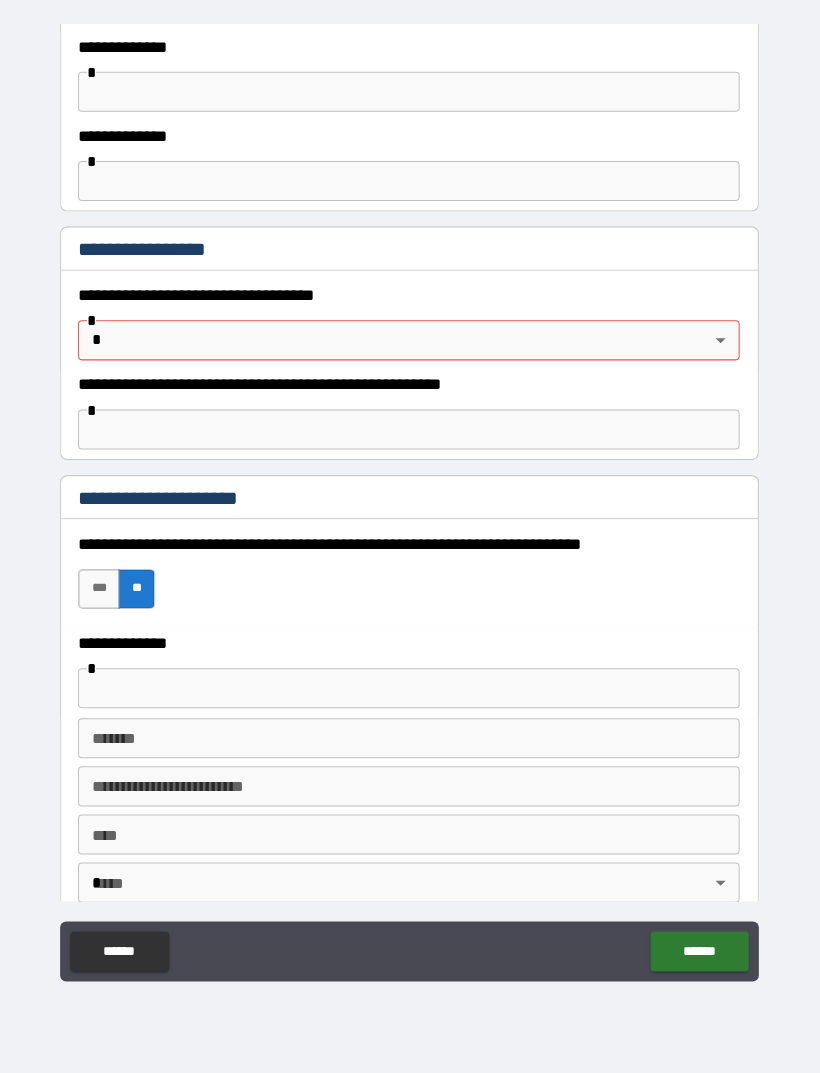 click on "**********" at bounding box center (410, 504) 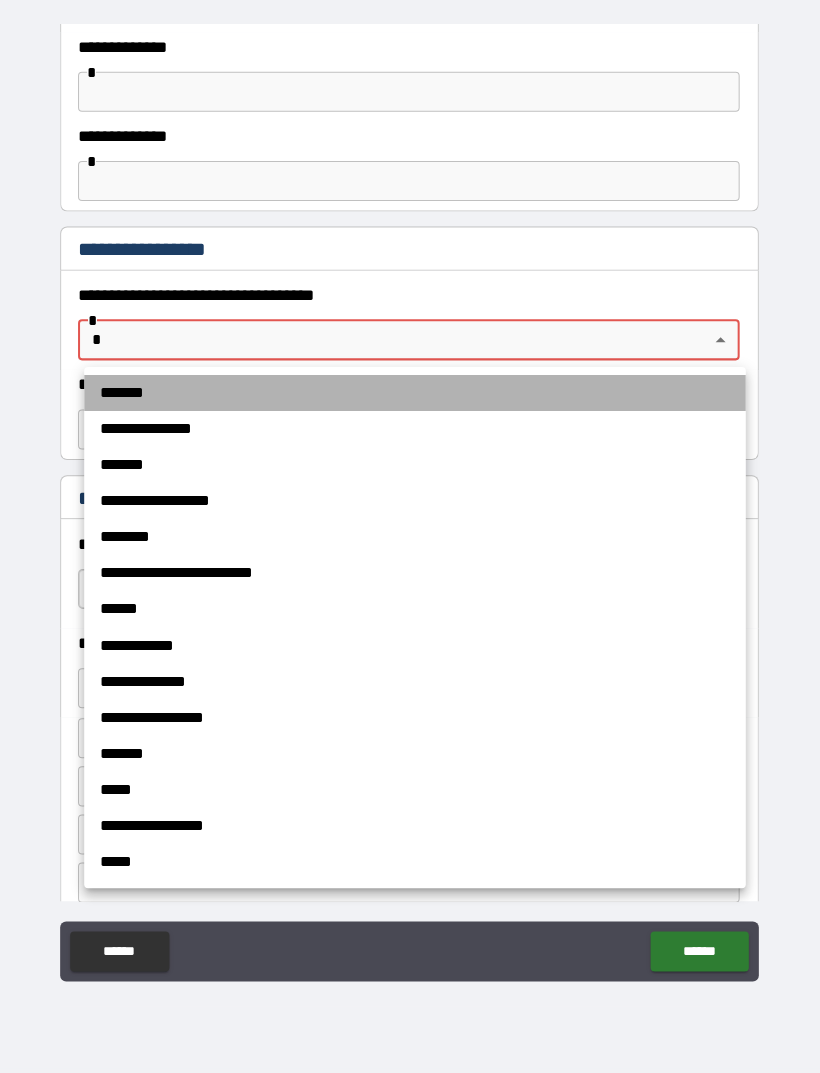 click on "*******" at bounding box center [416, 394] 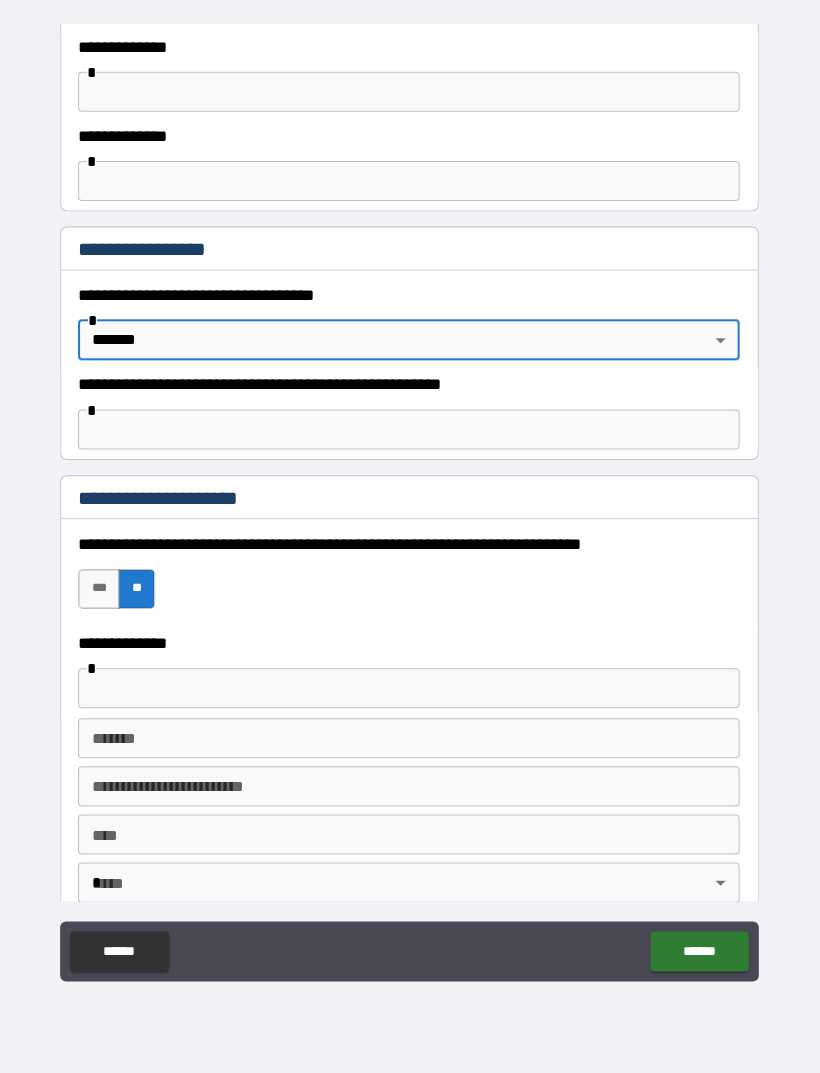 click on "******" at bounding box center (699, 951) 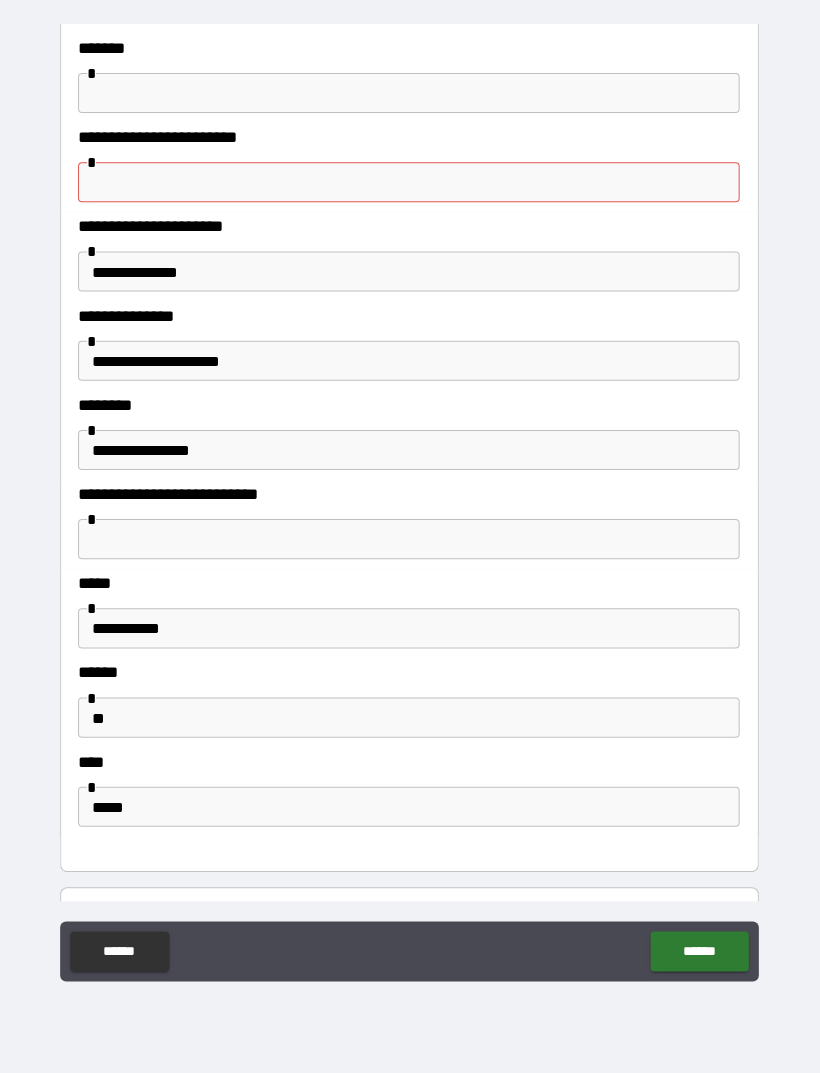 scroll, scrollTop: 371, scrollLeft: 0, axis: vertical 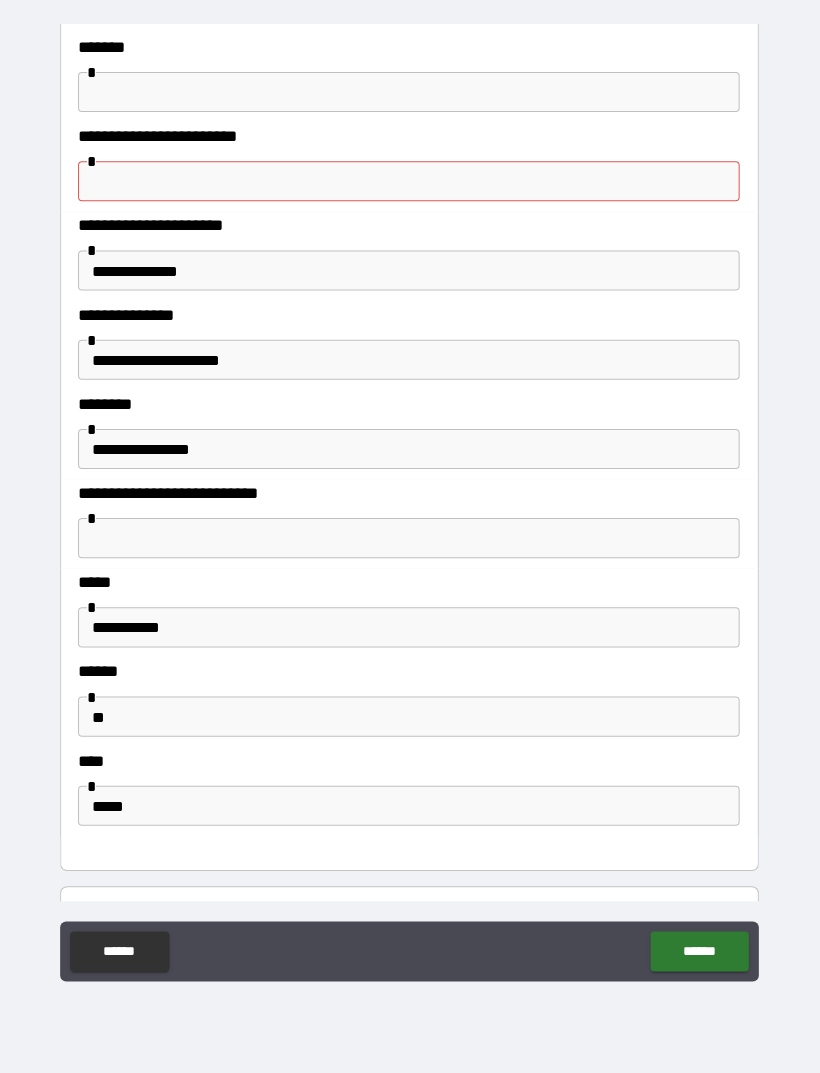 click at bounding box center (410, 183) 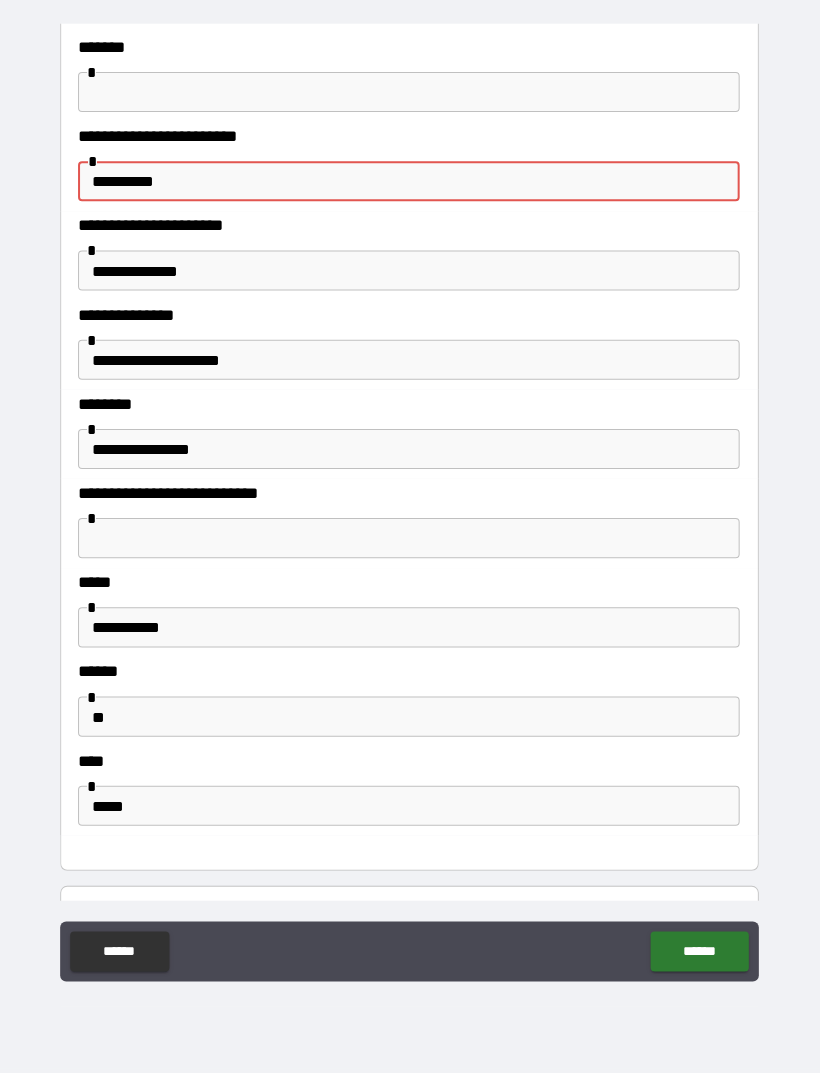 type on "**********" 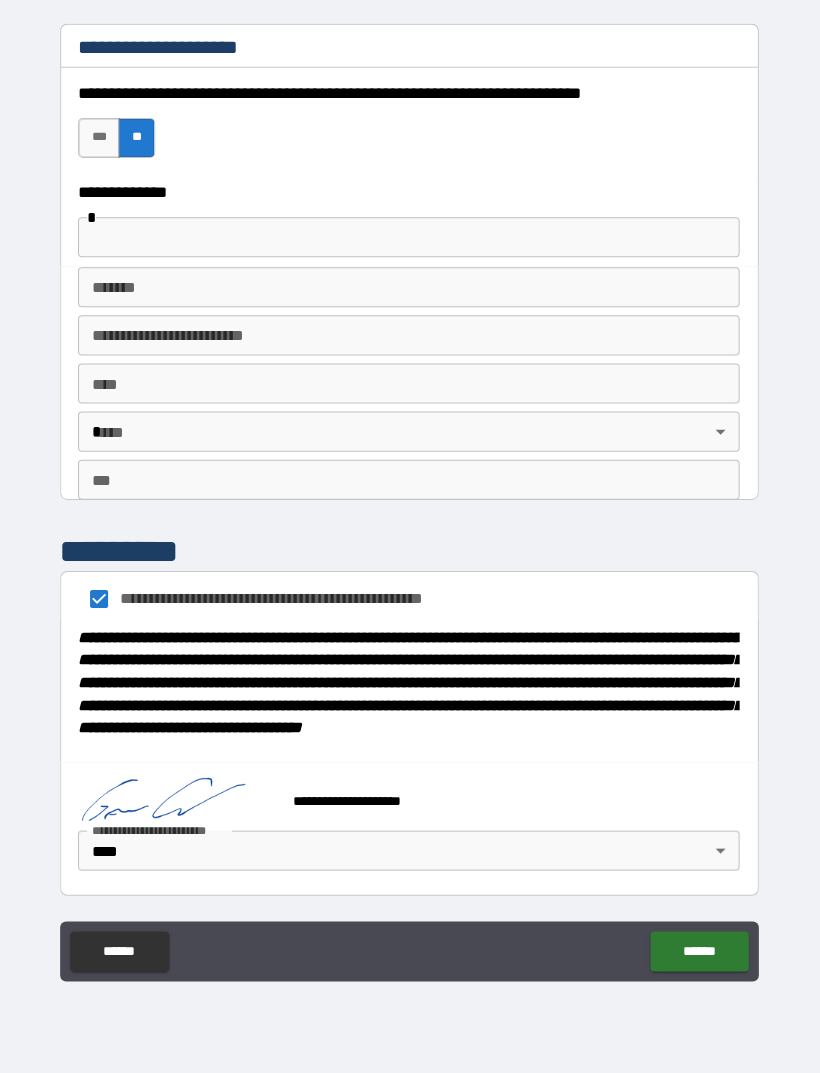 scroll, scrollTop: 1922, scrollLeft: 0, axis: vertical 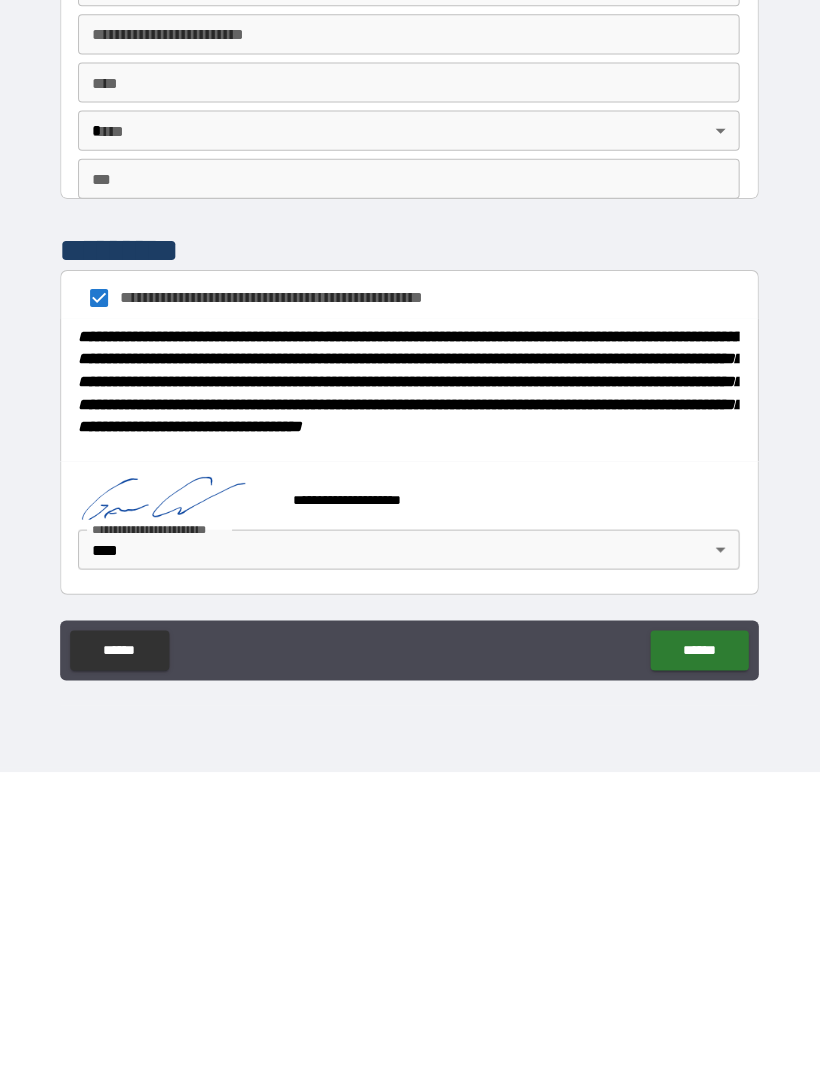 click on "******" at bounding box center (699, 951) 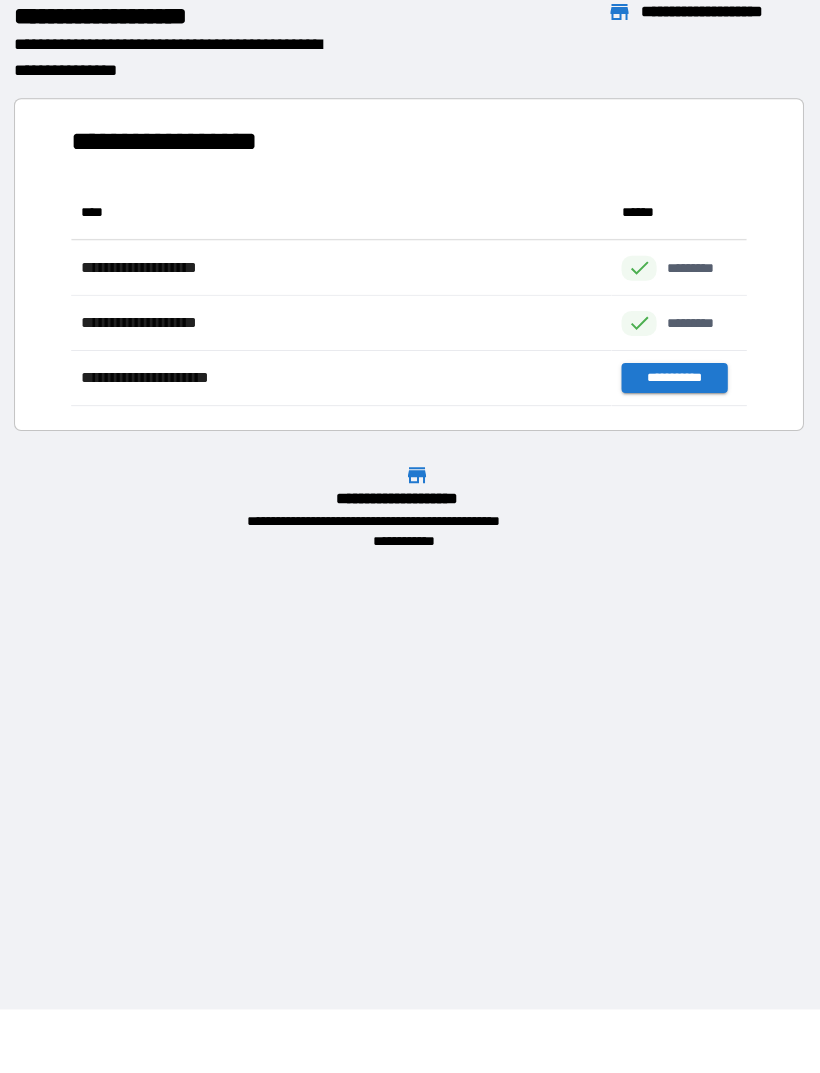 scroll, scrollTop: 1, scrollLeft: 1, axis: both 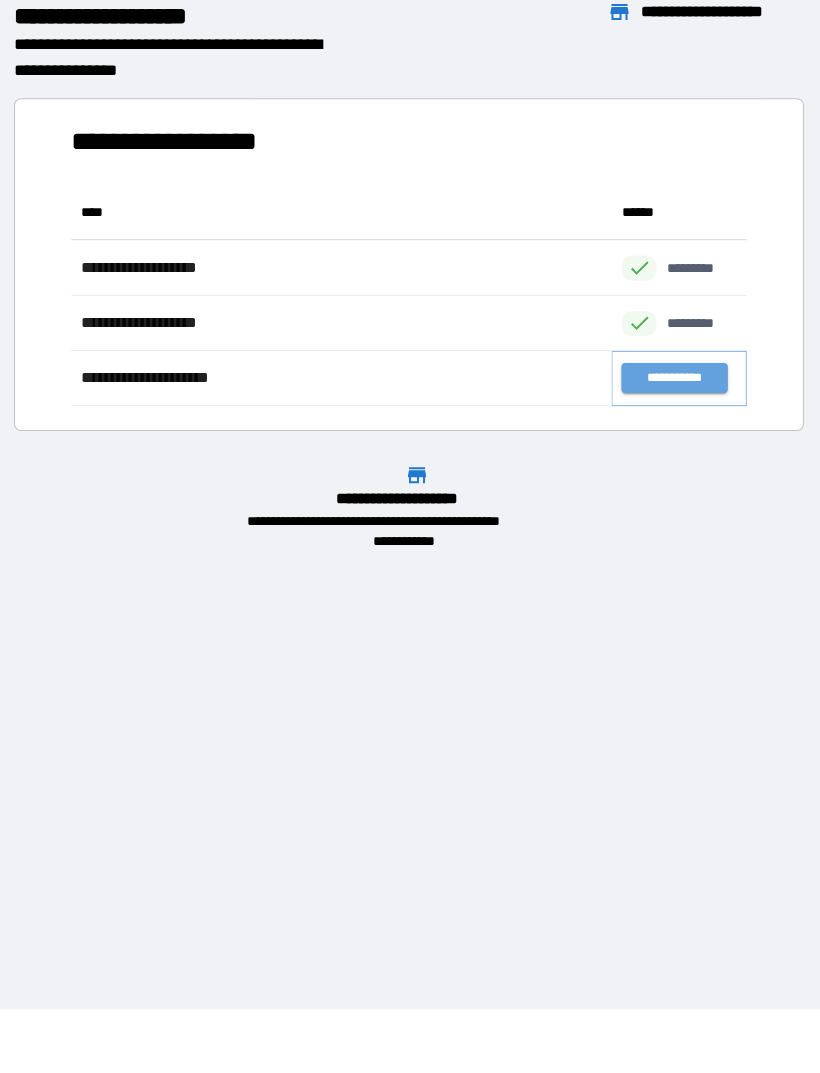 click on "**********" at bounding box center (674, 379) 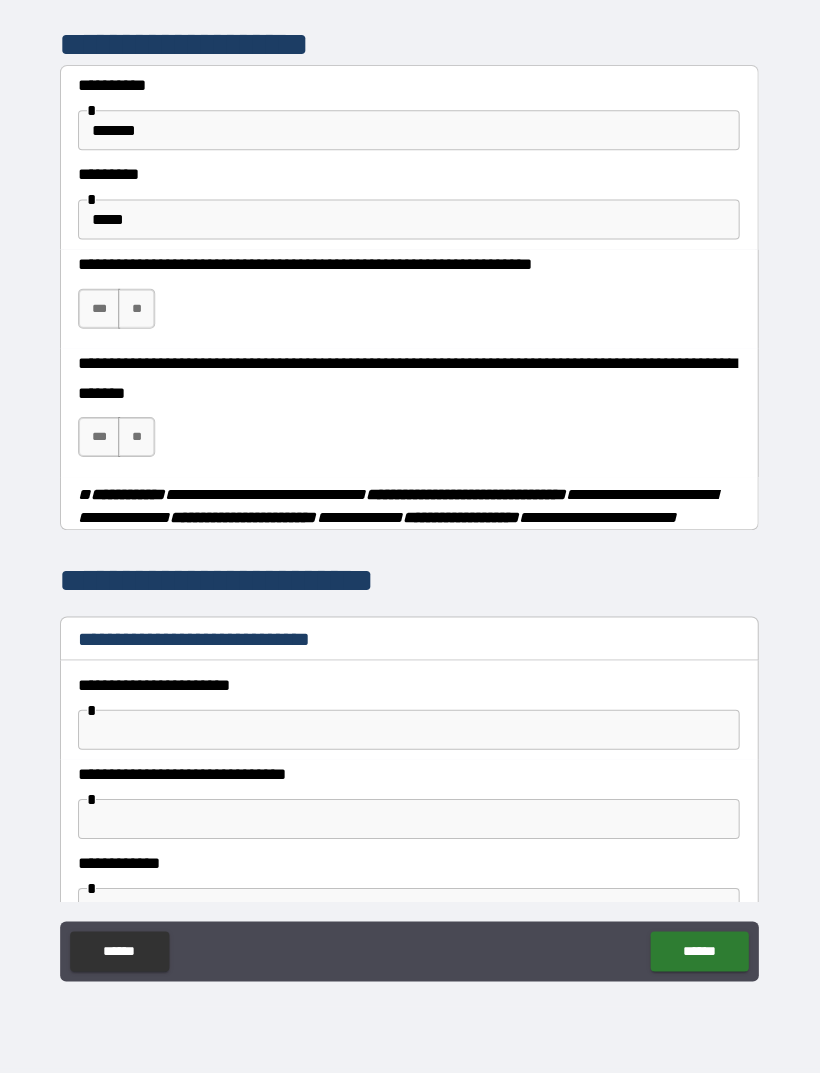 click on "**" at bounding box center (138, 310) 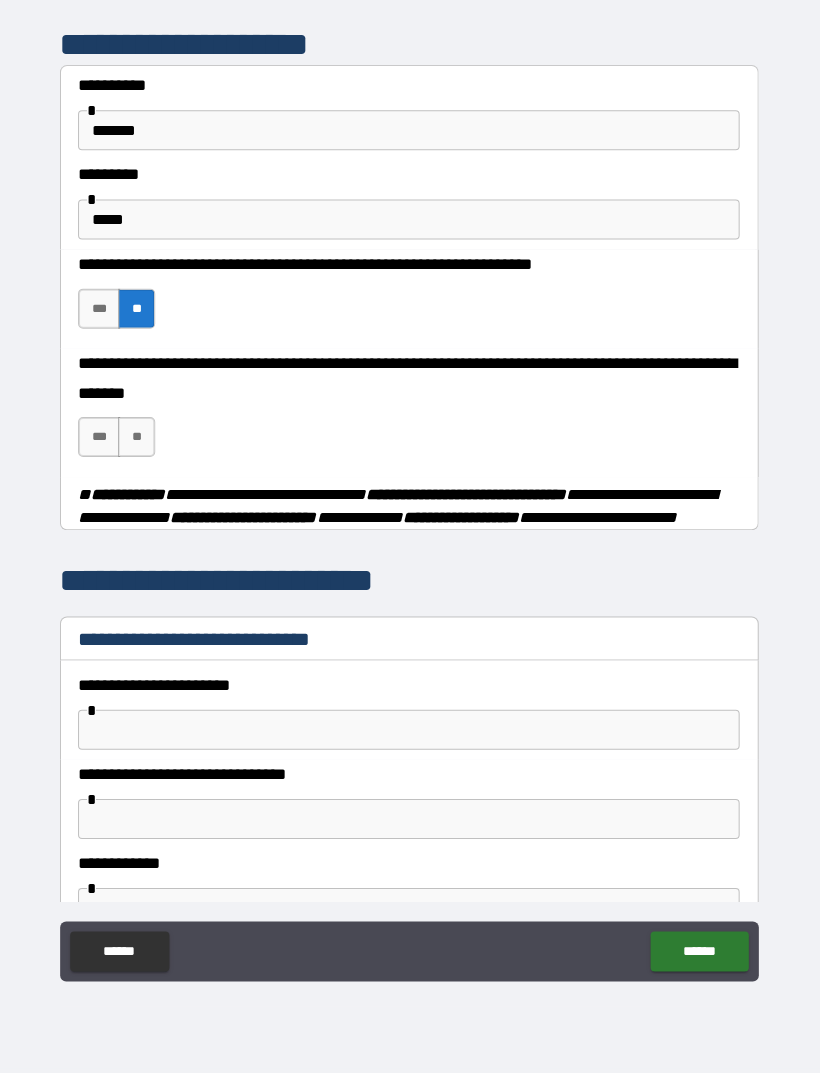 click on "**" at bounding box center (138, 438) 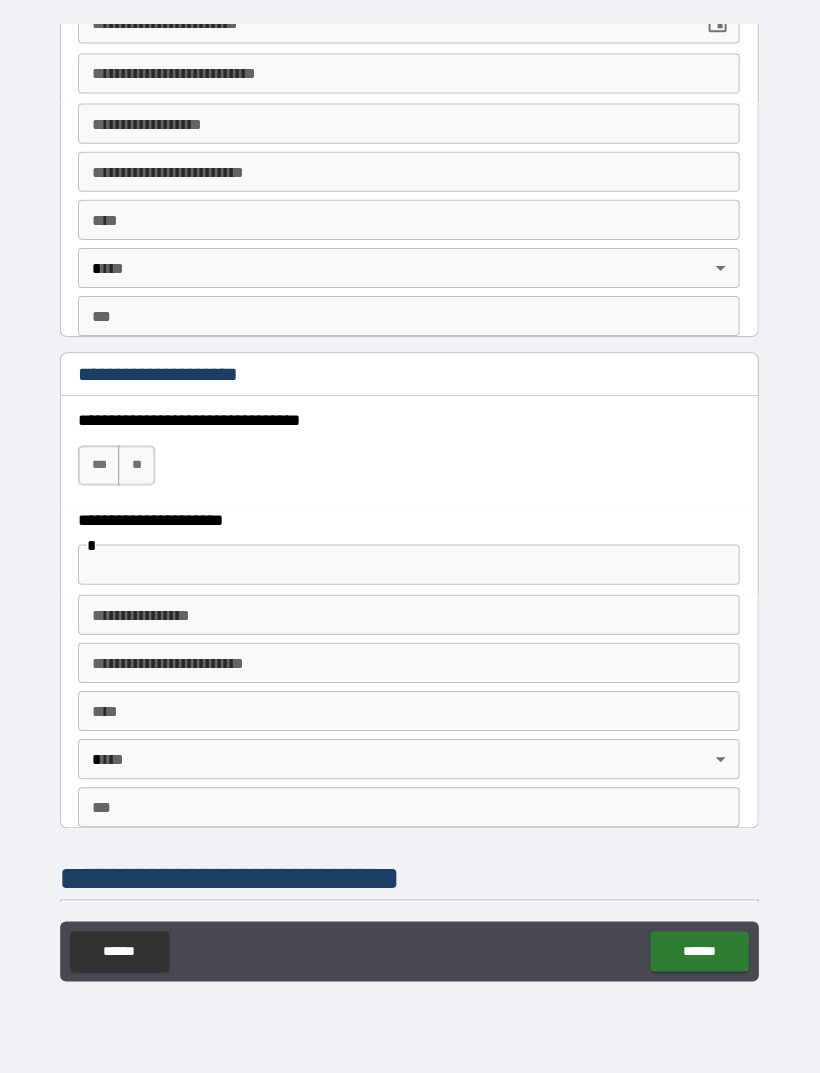 scroll, scrollTop: 1372, scrollLeft: 0, axis: vertical 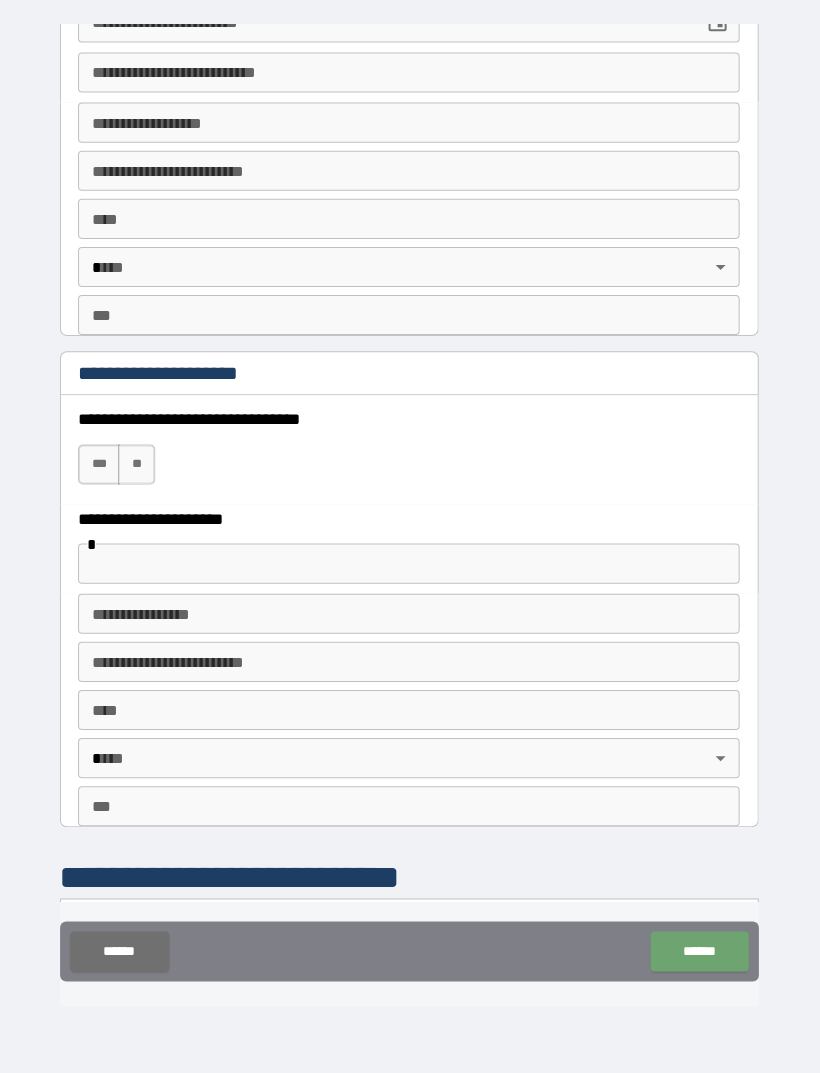 click on "******" at bounding box center [699, 951] 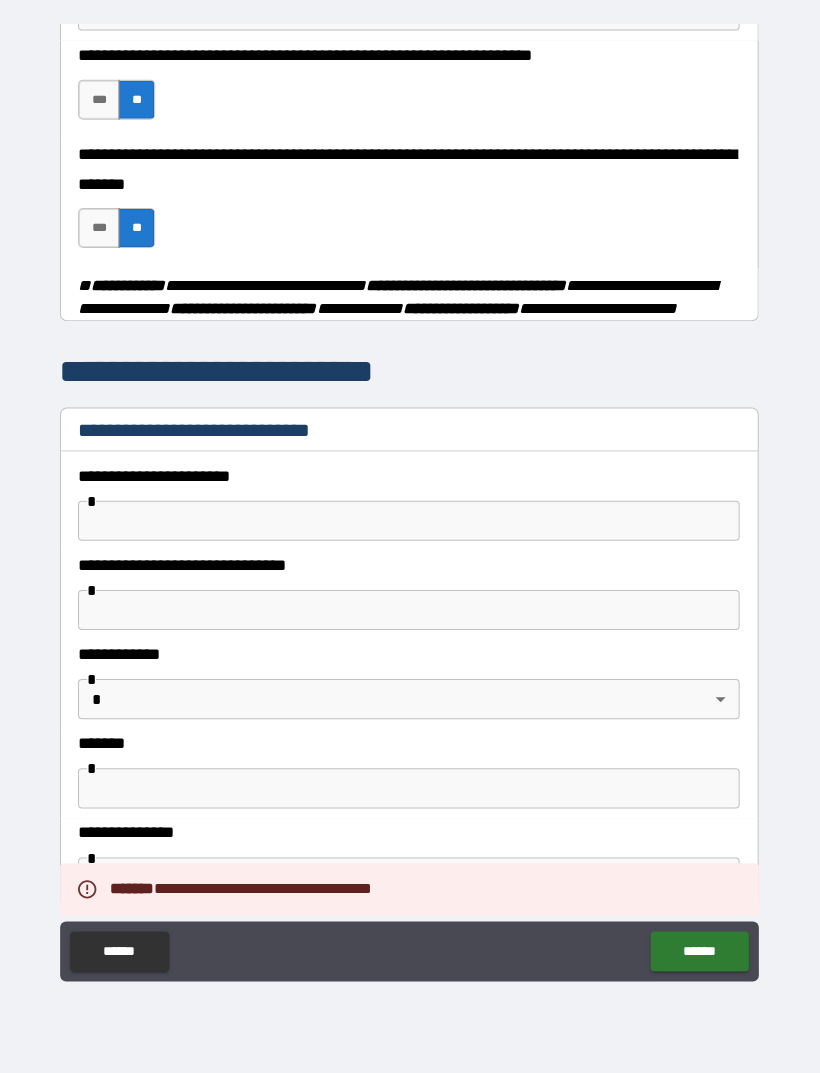 scroll, scrollTop: 189, scrollLeft: 0, axis: vertical 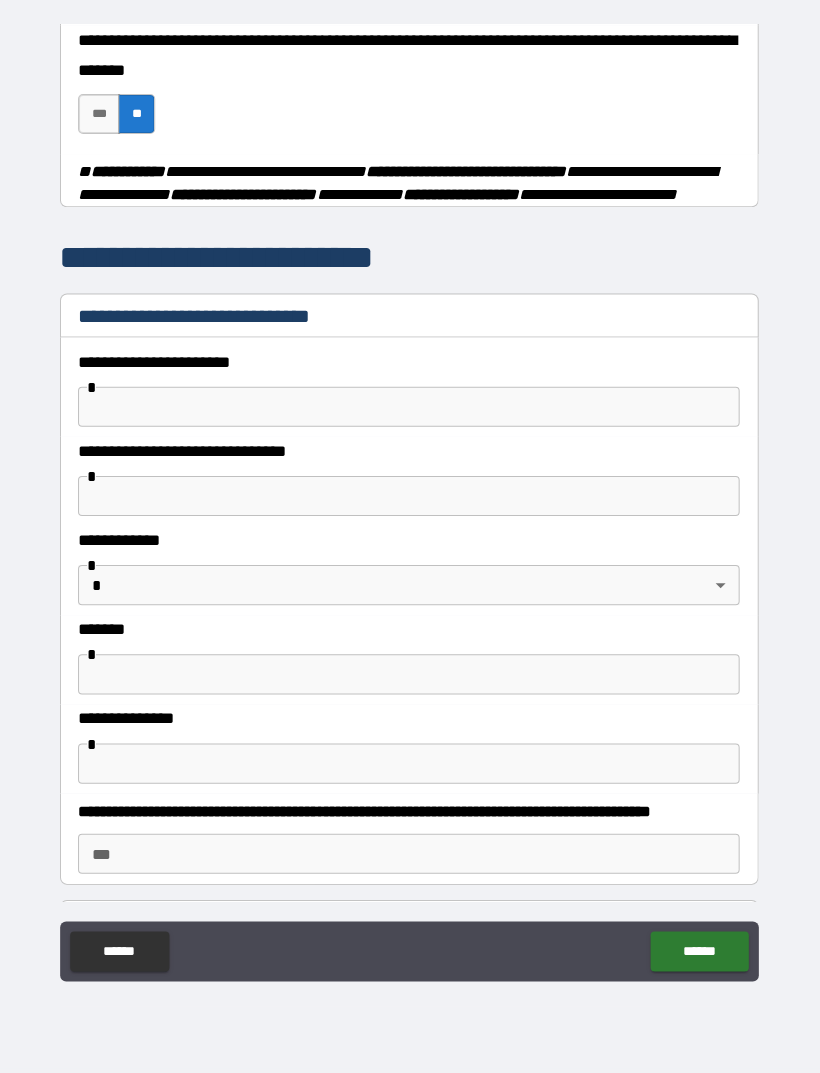 click on "**********" at bounding box center (410, 507) 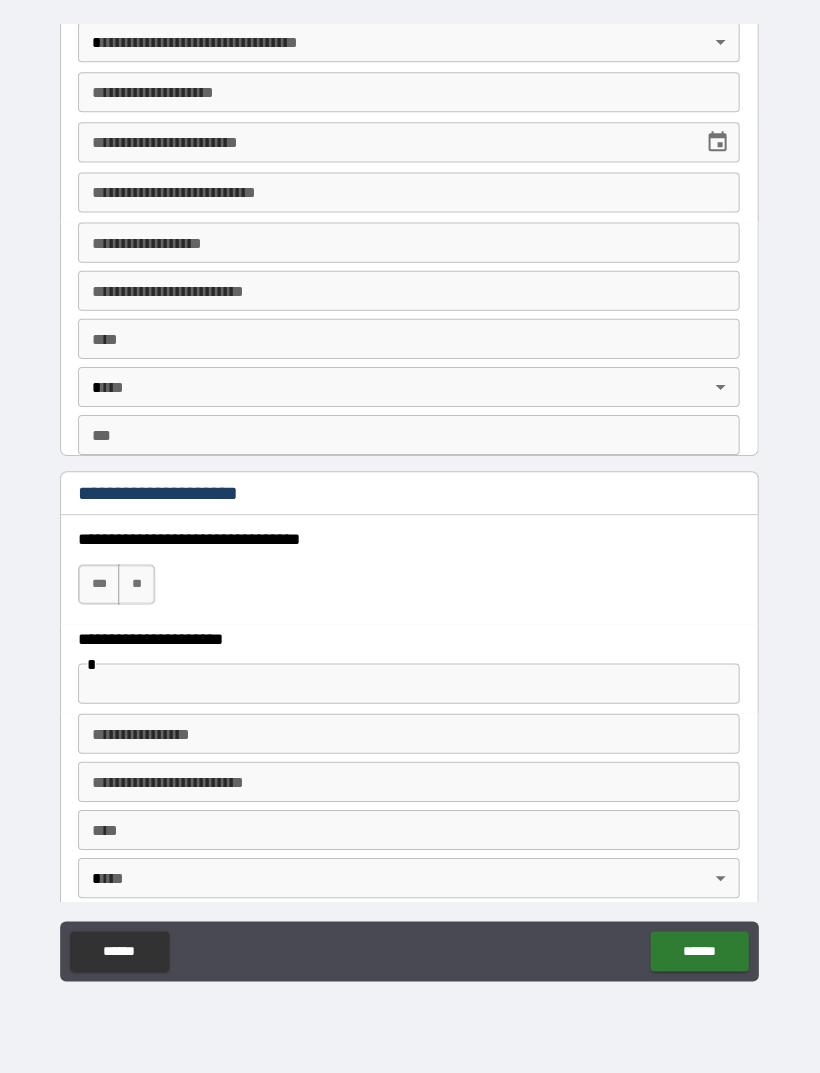 scroll, scrollTop: 1256, scrollLeft: 0, axis: vertical 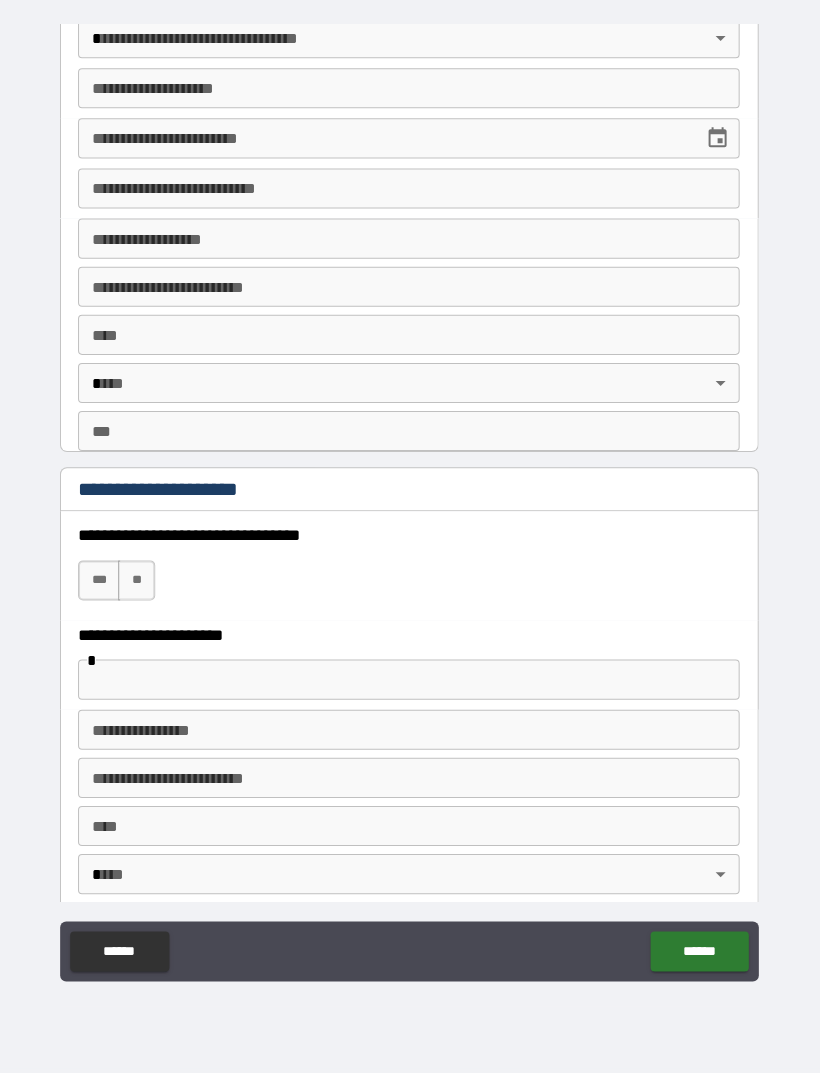 click on "**" at bounding box center [138, 581] 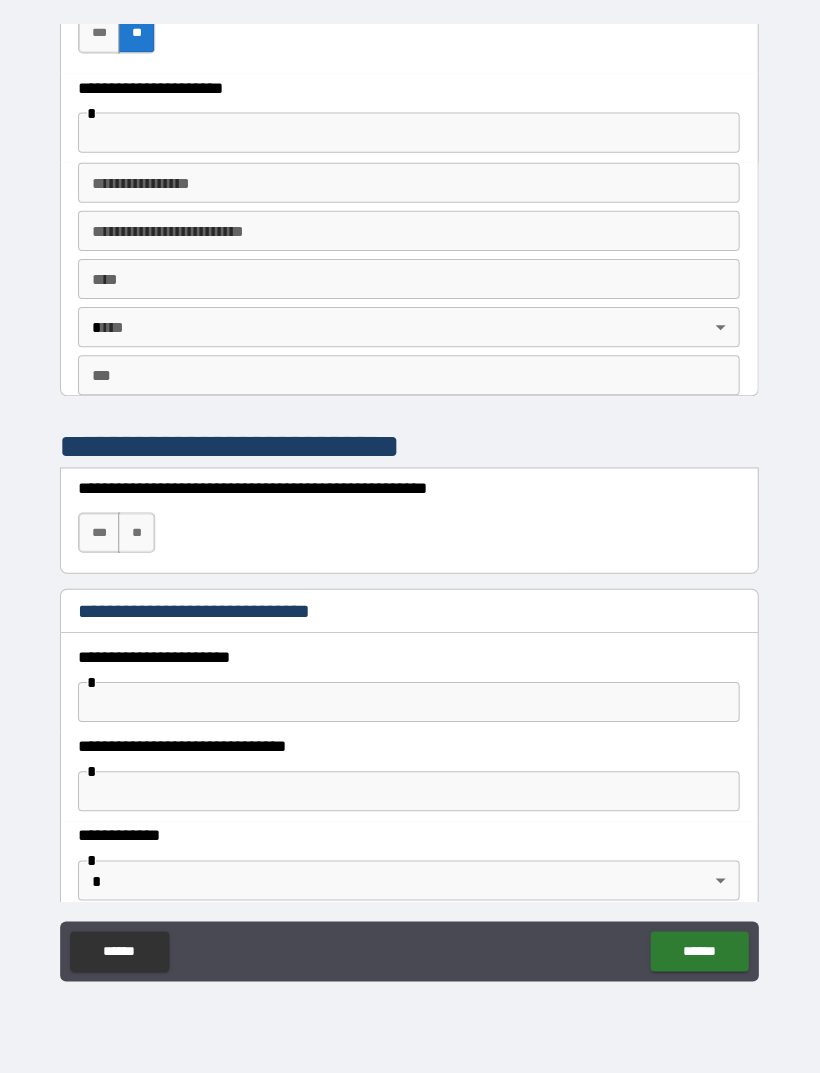 scroll, scrollTop: 1802, scrollLeft: 0, axis: vertical 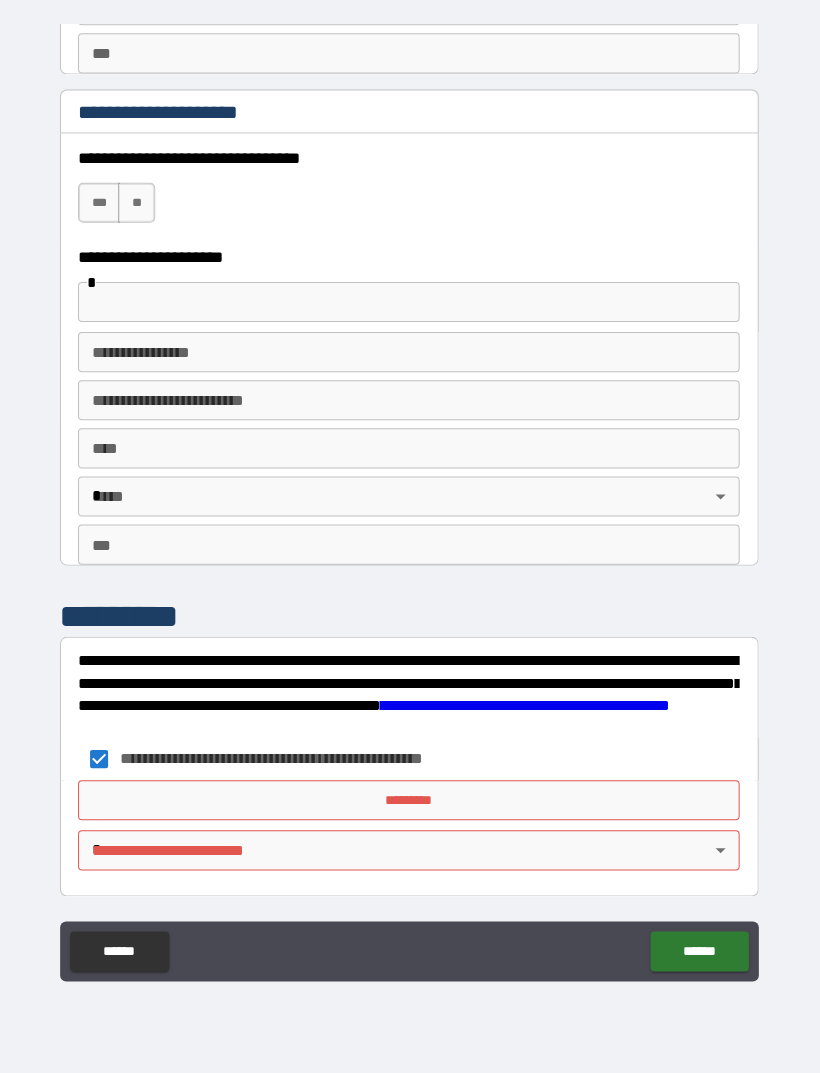 click on "*********" at bounding box center (410, 800) 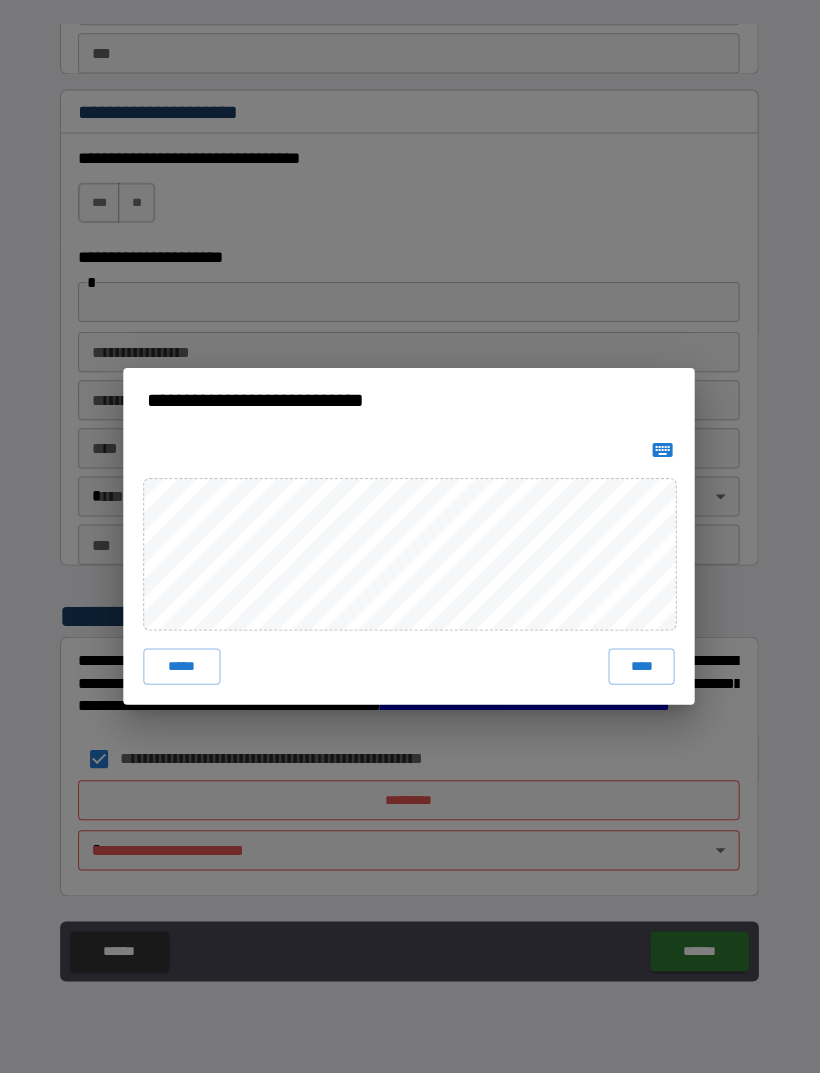 click on "****" at bounding box center [642, 667] 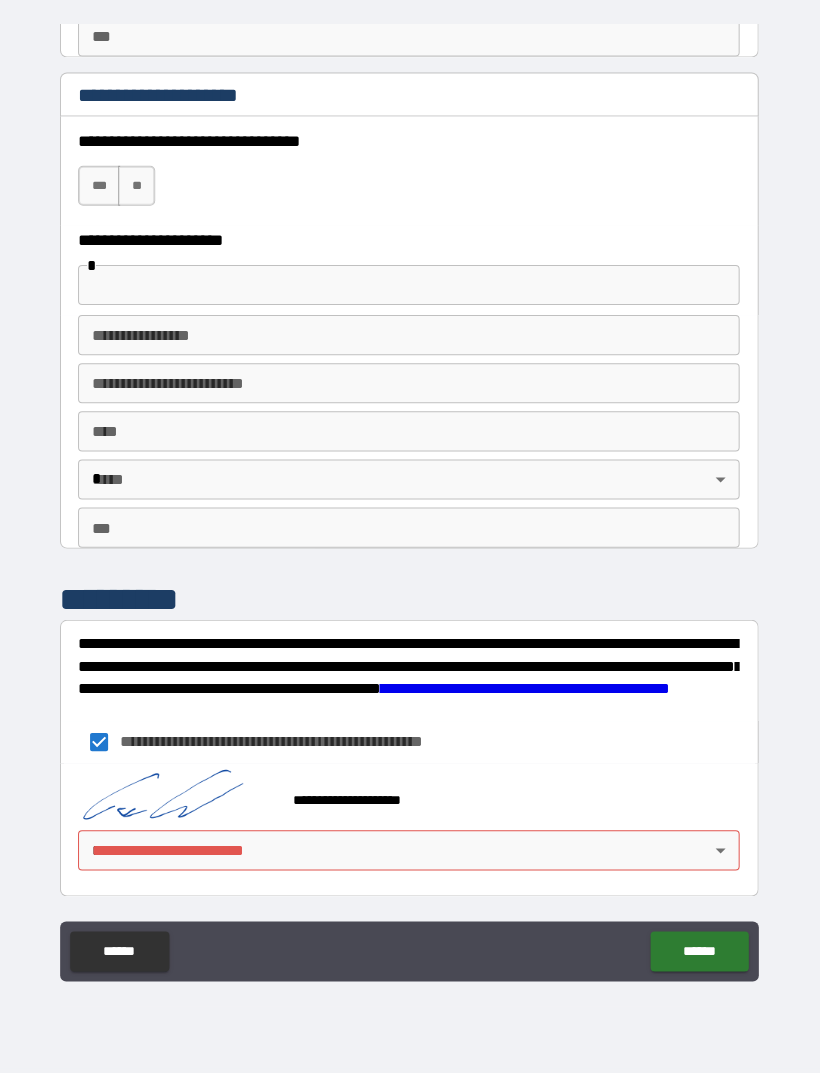 click on "**********" at bounding box center (410, 504) 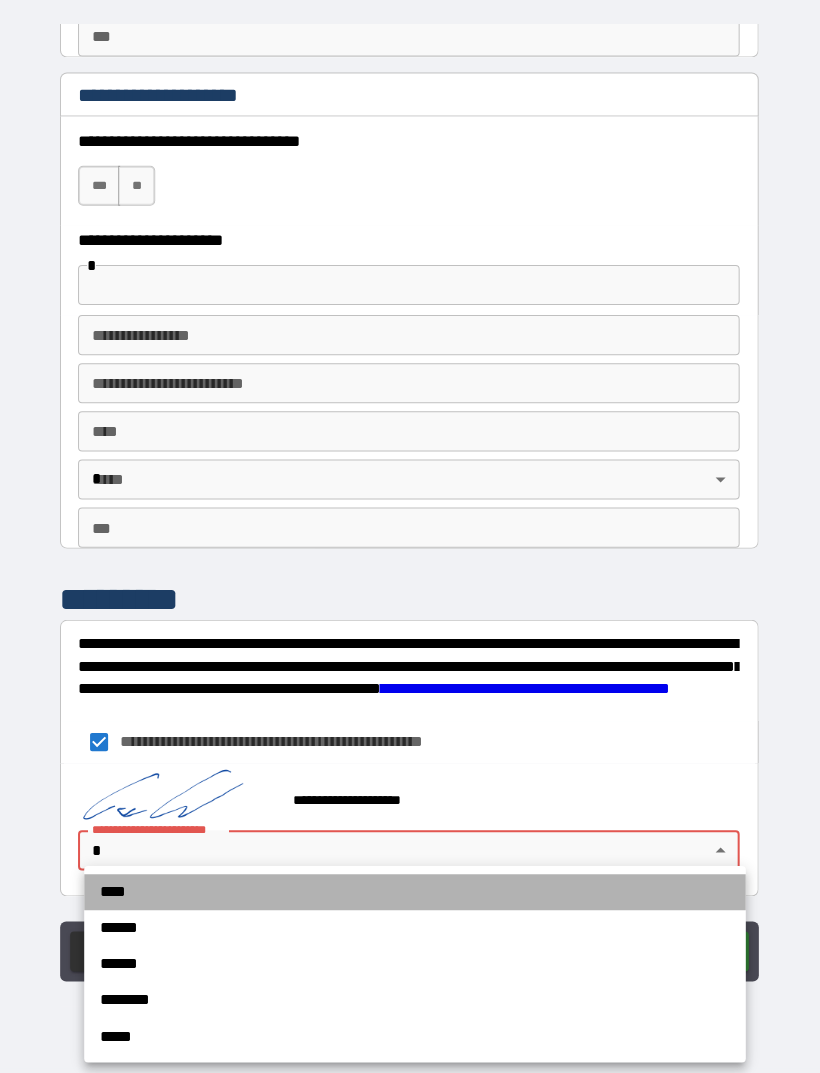click on "****" at bounding box center (416, 892) 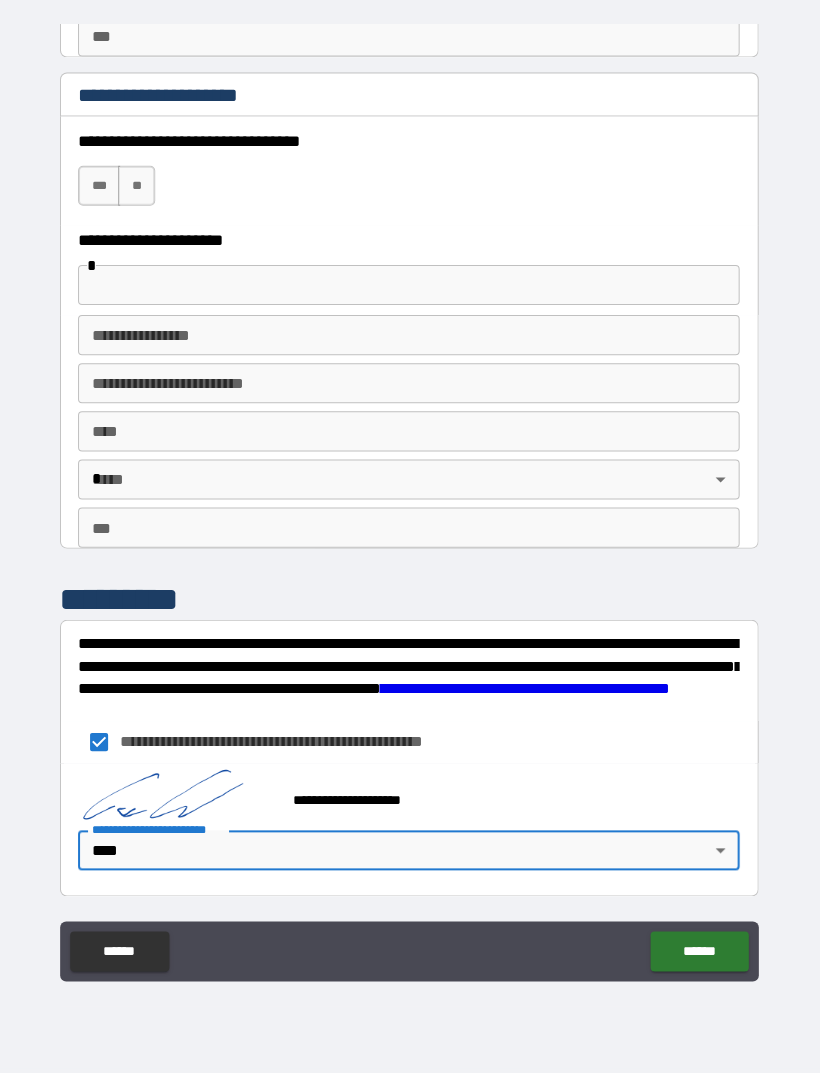 click on "******" at bounding box center (699, 951) 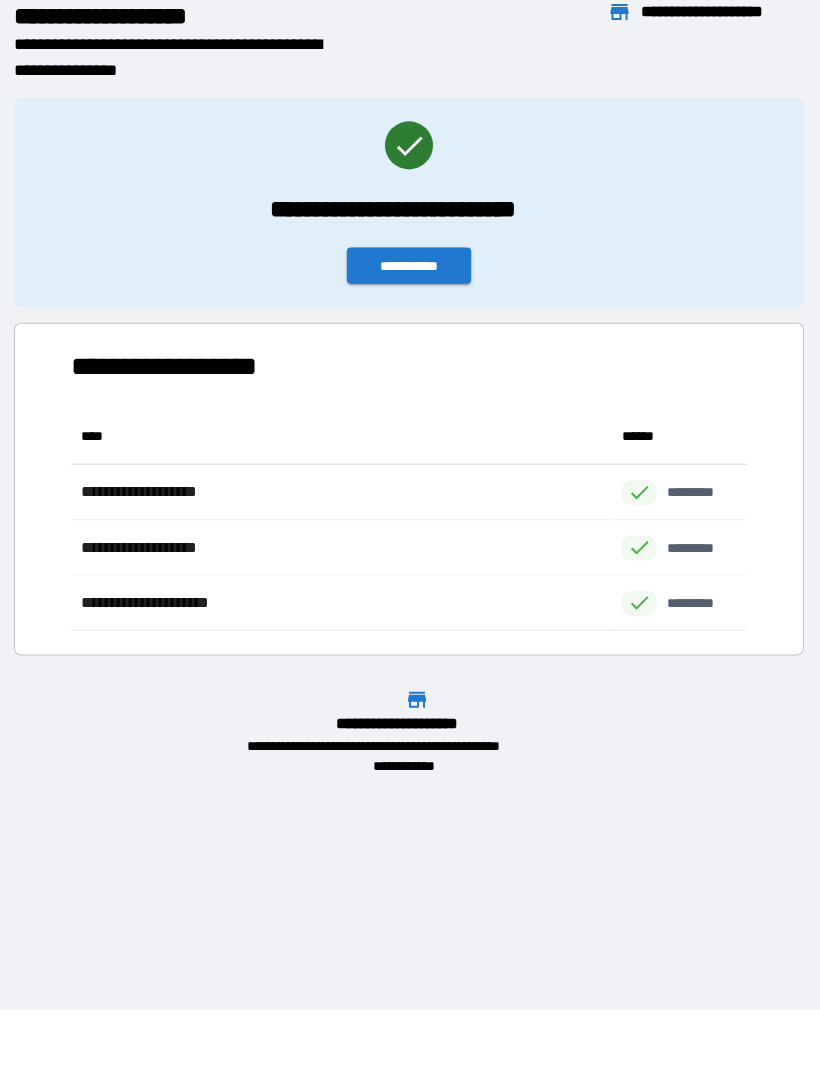 scroll, scrollTop: 1, scrollLeft: 1, axis: both 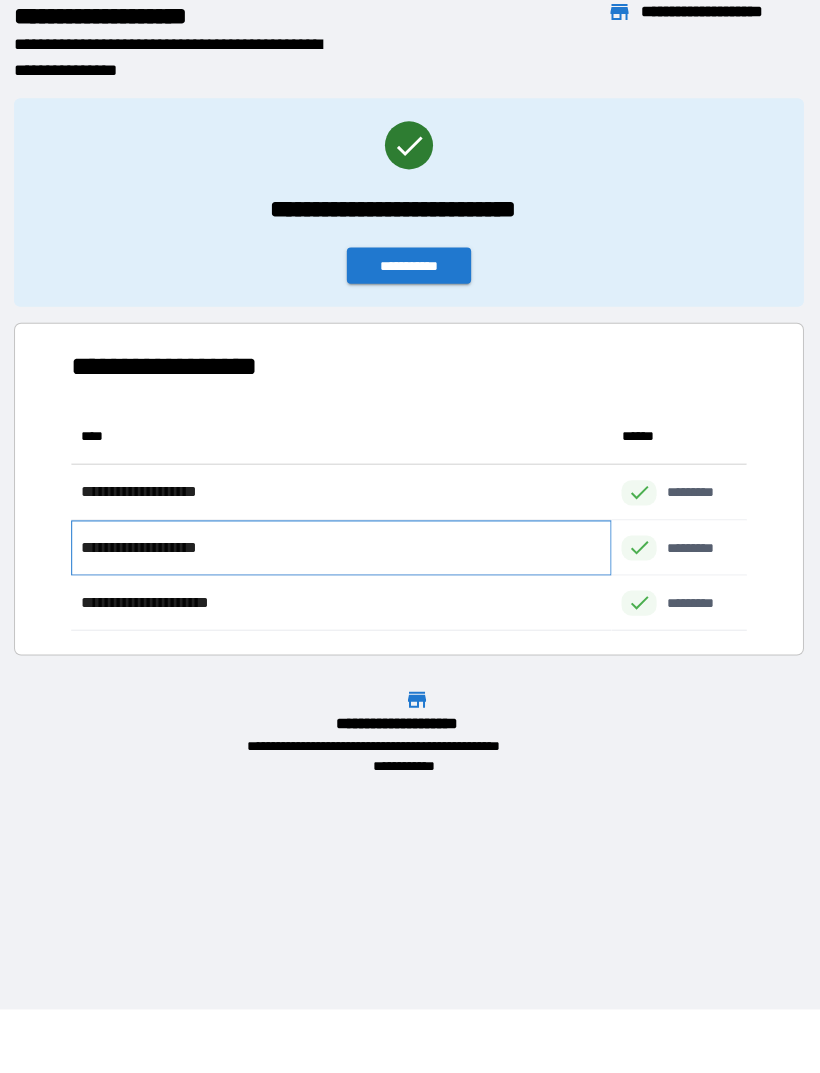 click on "**********" at bounding box center (342, 548) 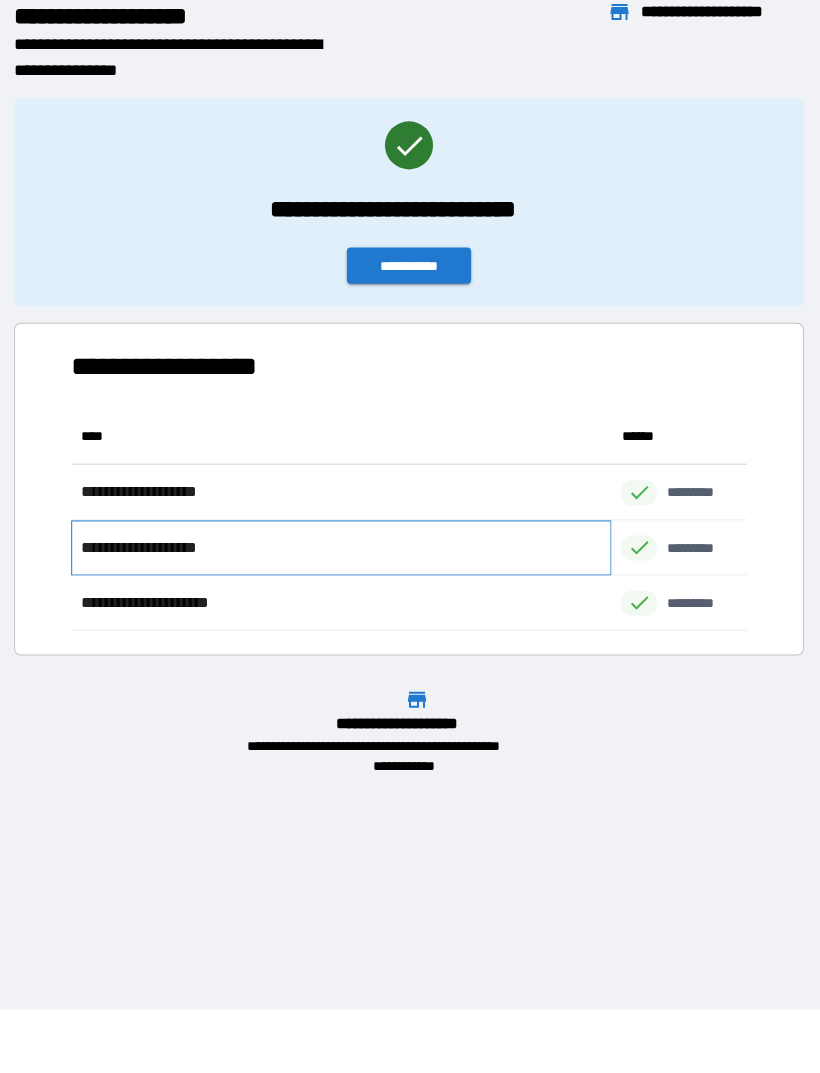 click on "**********" at bounding box center (342, 548) 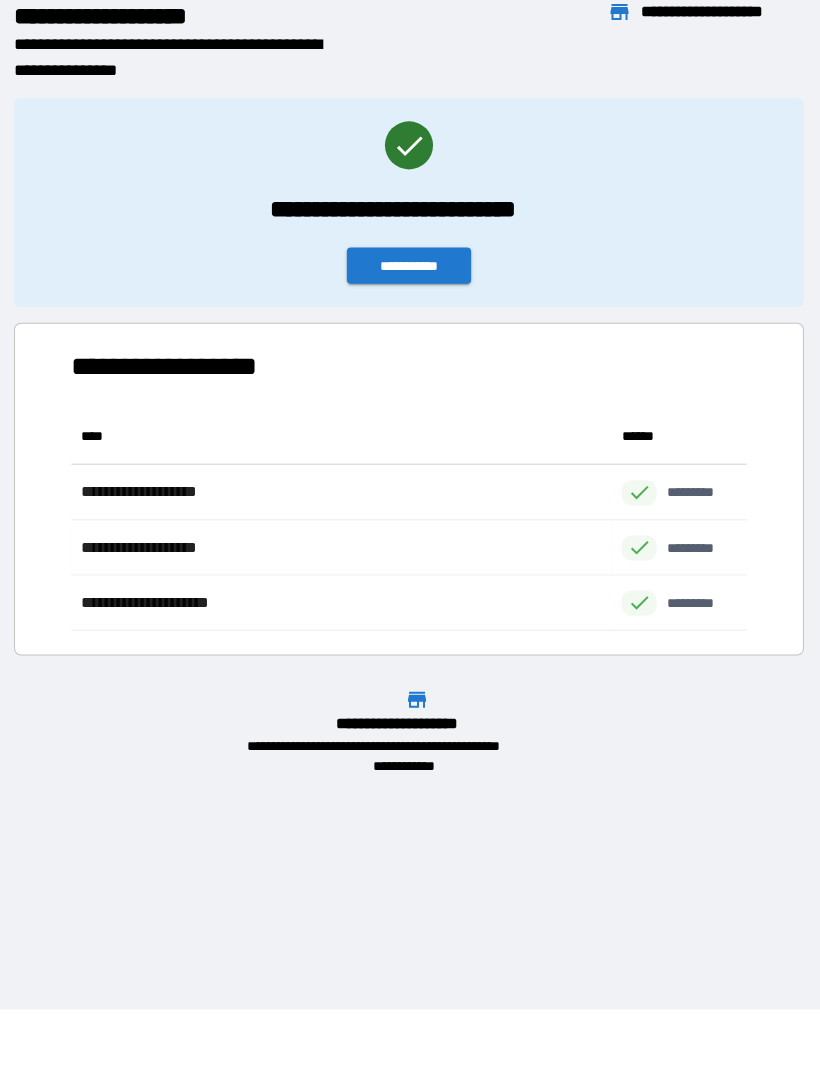 click on "**********" at bounding box center [410, 267] 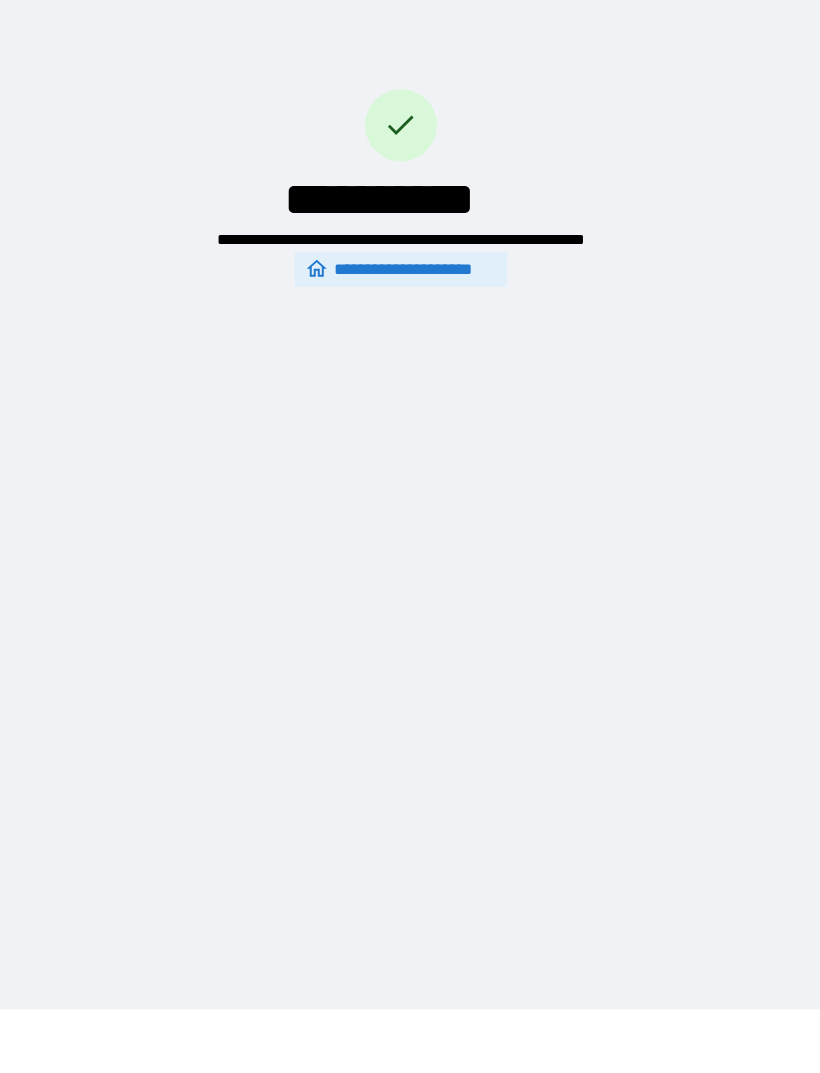click on "**********" at bounding box center [402, 270] 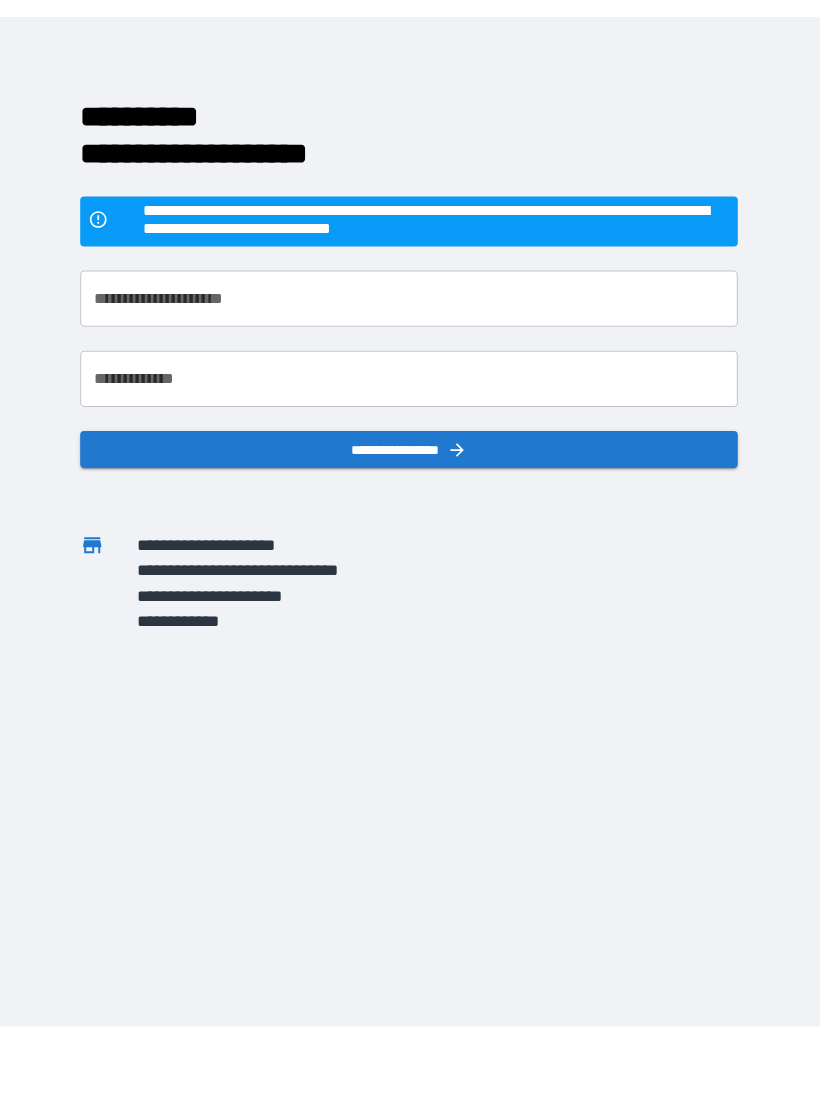 scroll, scrollTop: 31, scrollLeft: 0, axis: vertical 